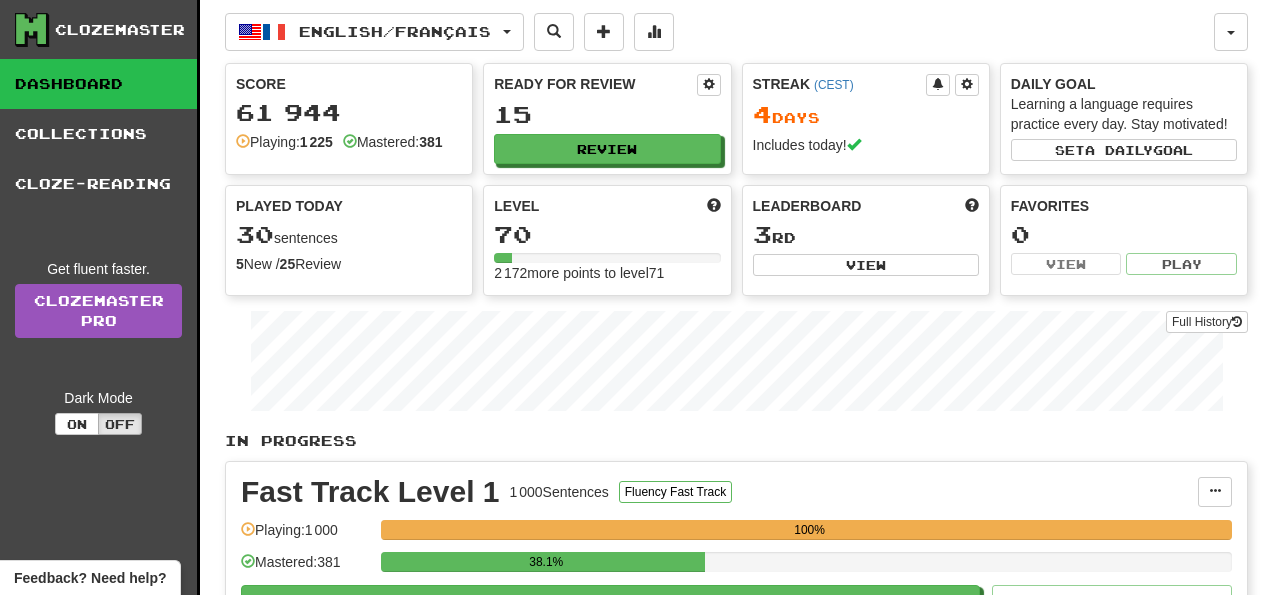 scroll, scrollTop: 0, scrollLeft: 0, axis: both 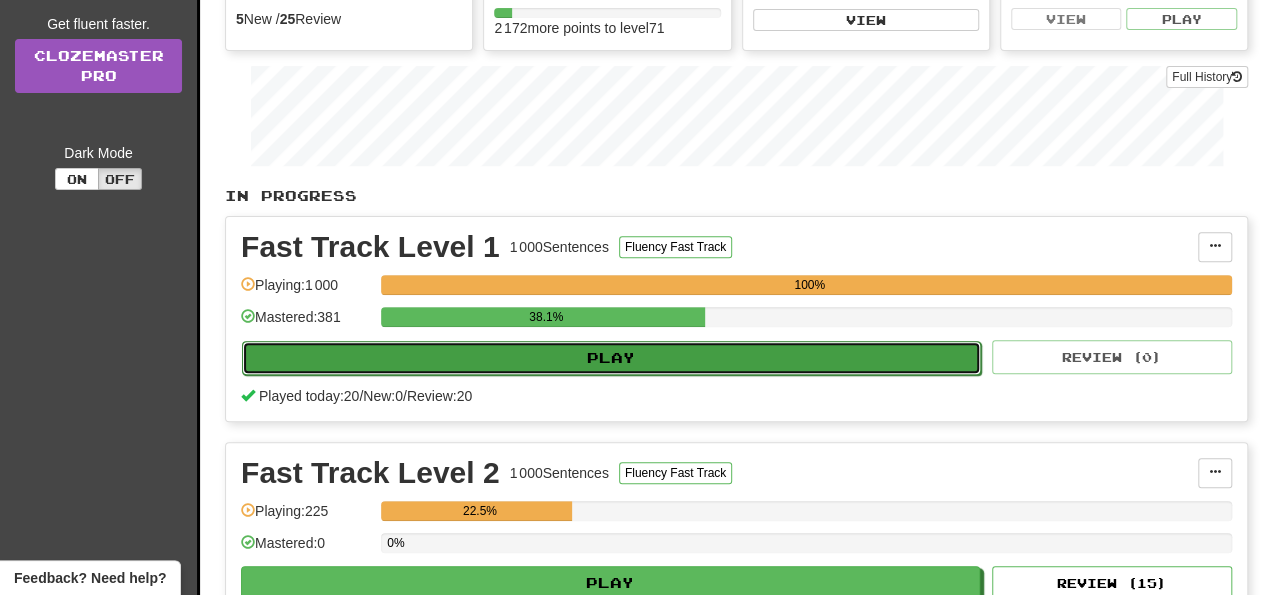 click on "Play" at bounding box center (611, 358) 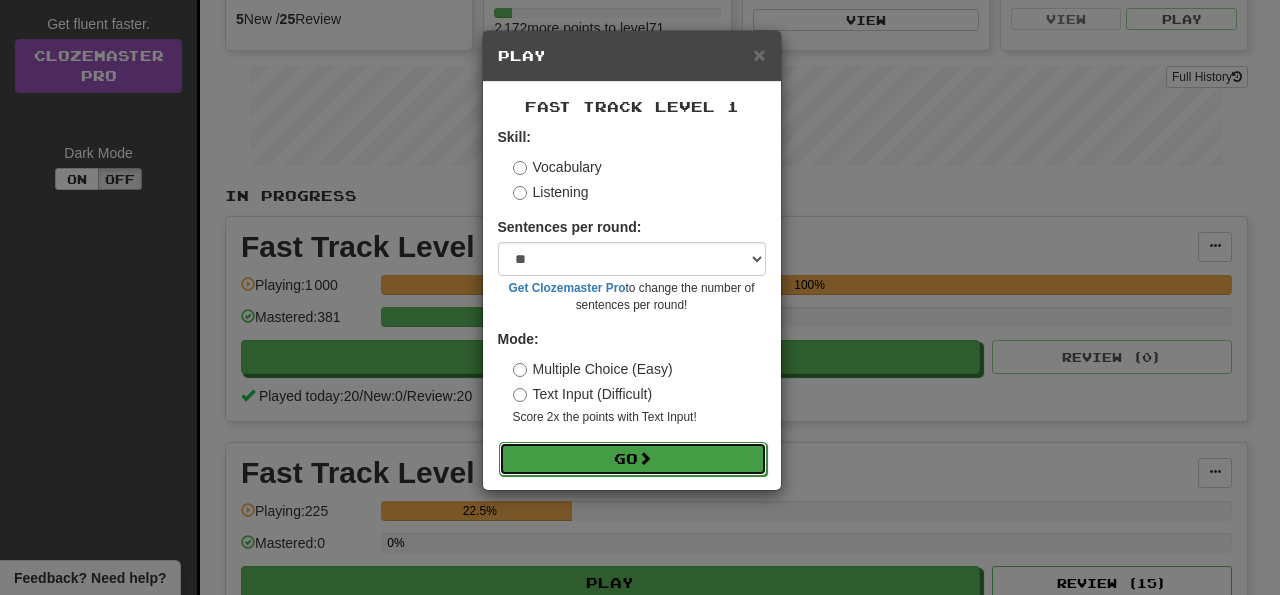 click on "Go" at bounding box center (633, 459) 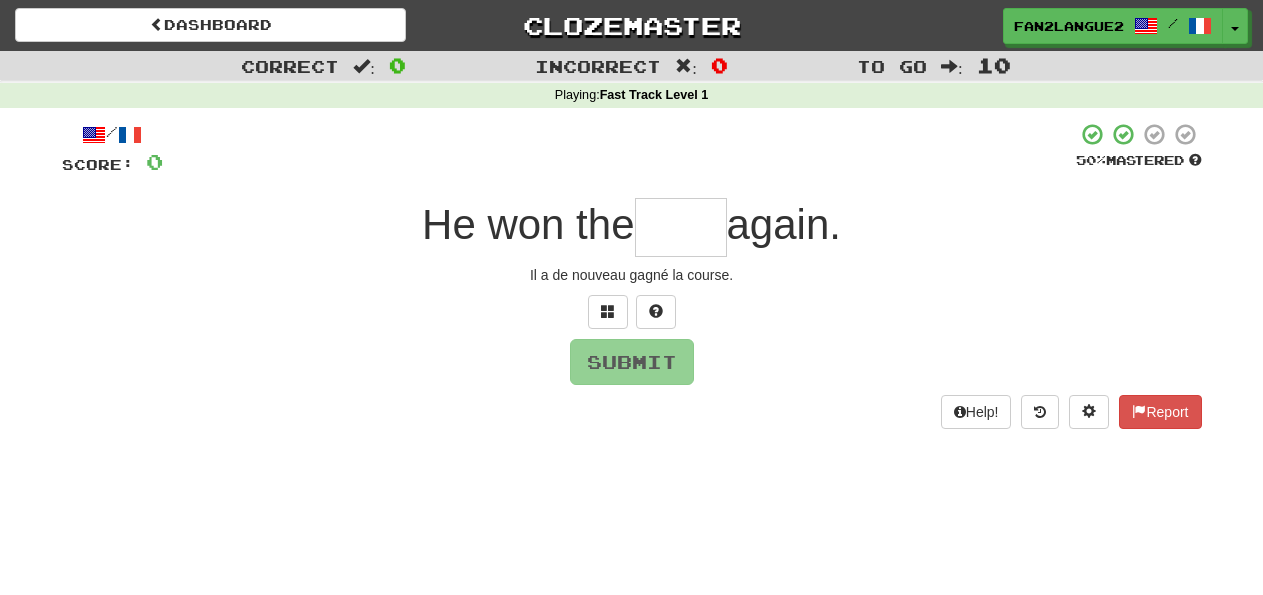 scroll, scrollTop: 0, scrollLeft: 0, axis: both 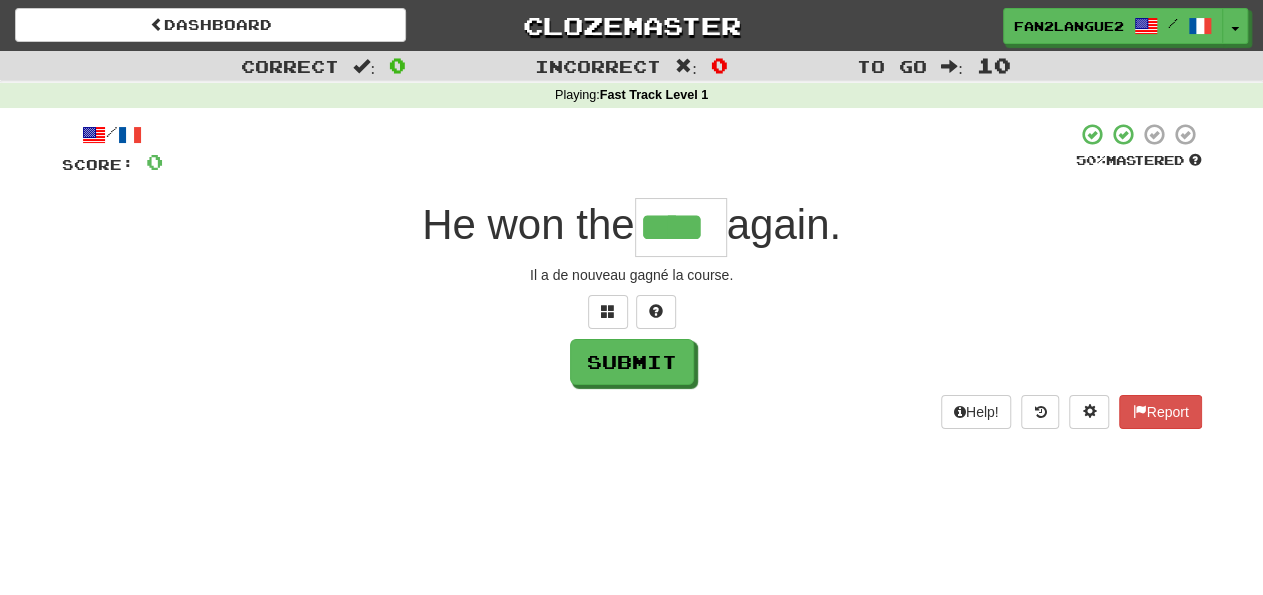 type on "****" 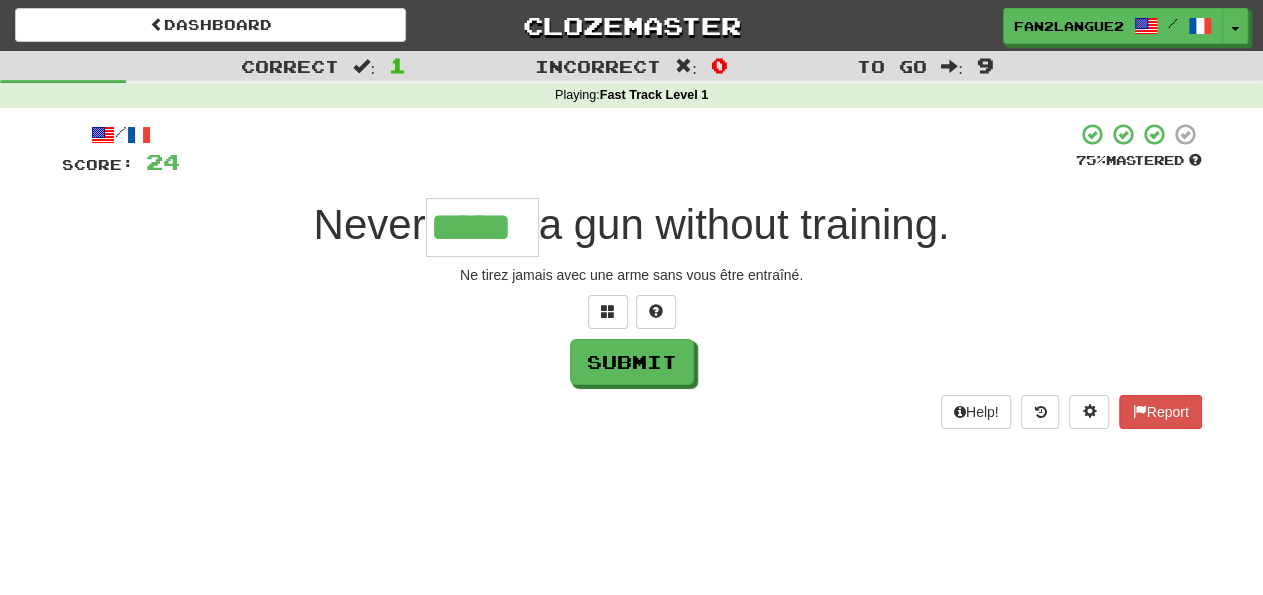 type on "*****" 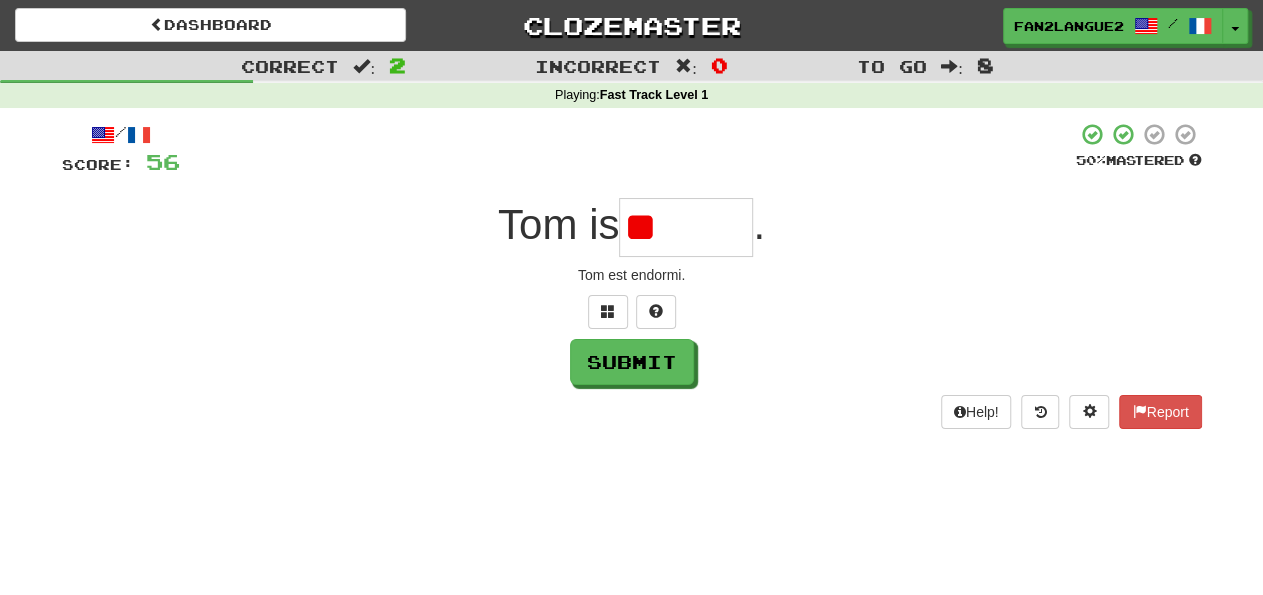 type on "*" 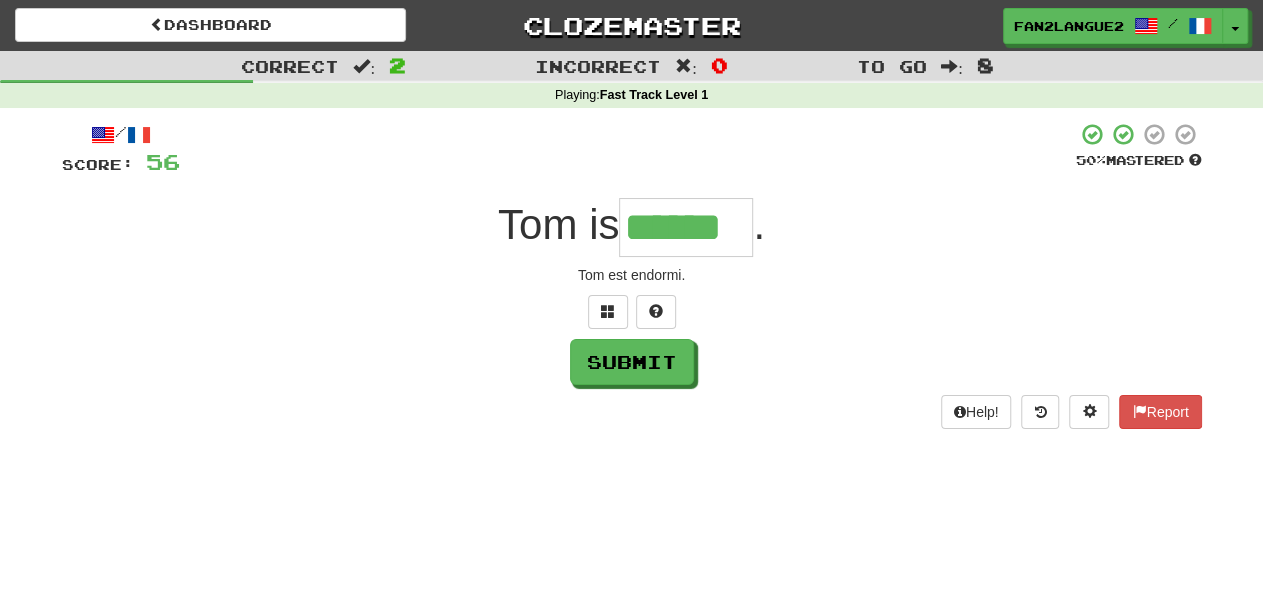 type on "******" 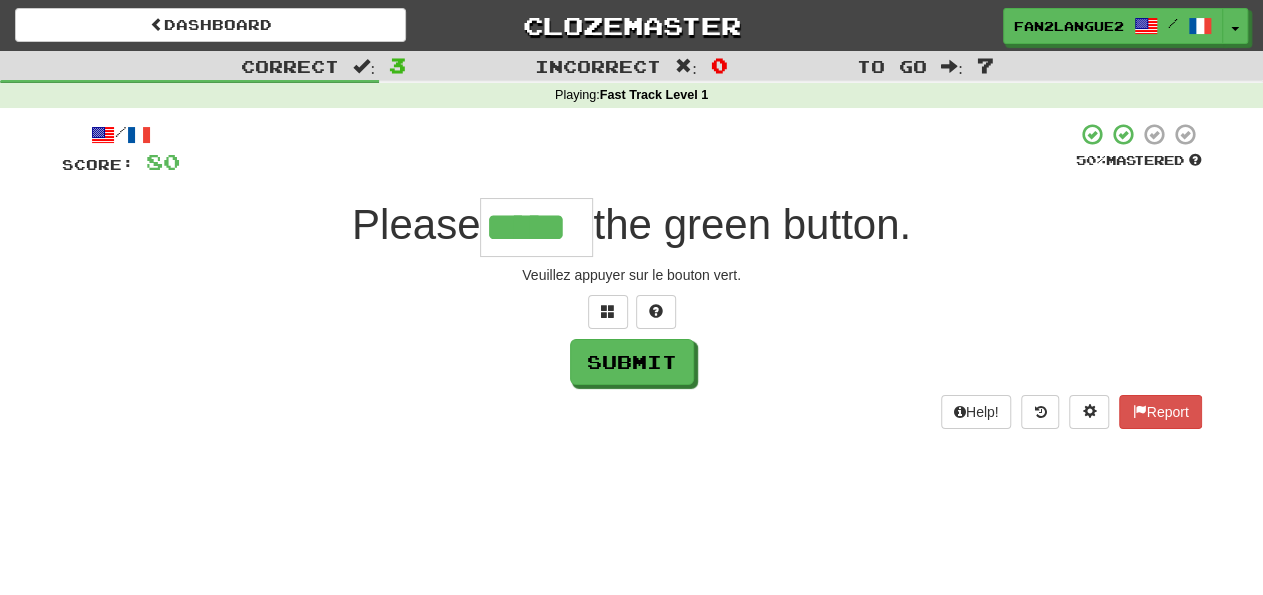 type on "*****" 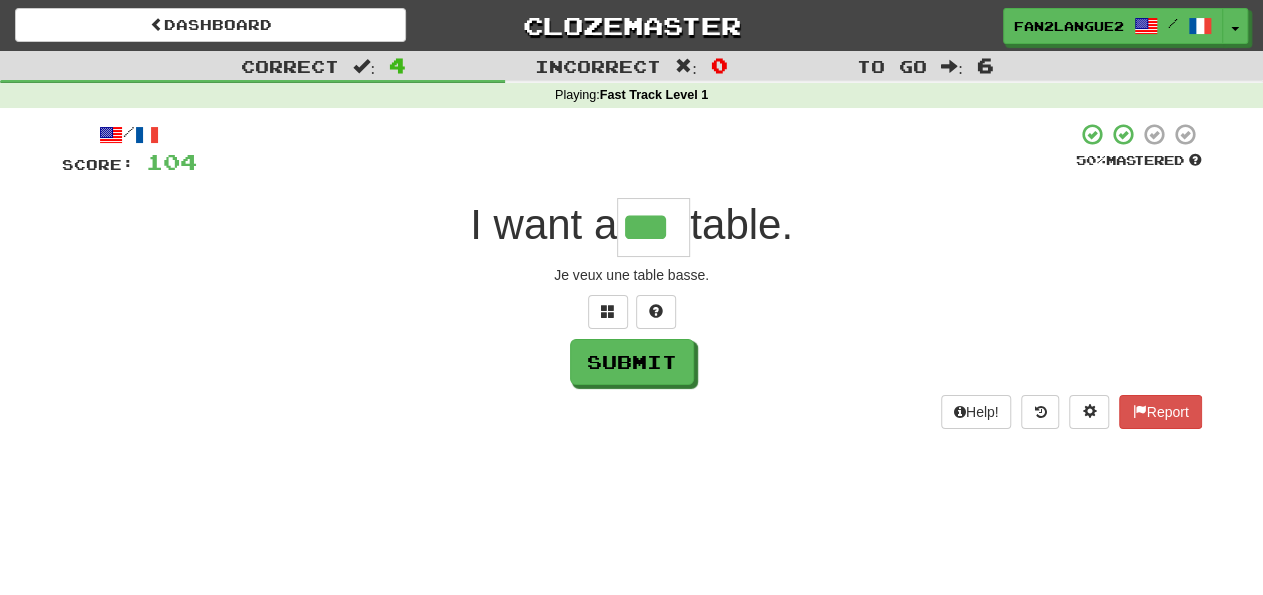 type on "***" 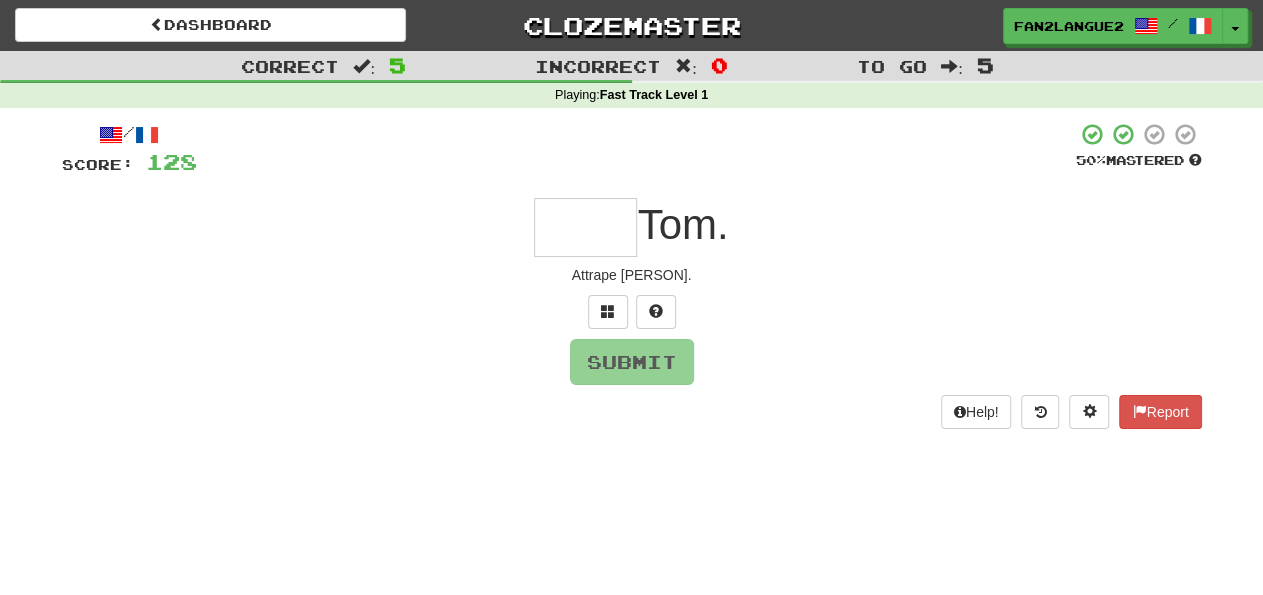 type on "*" 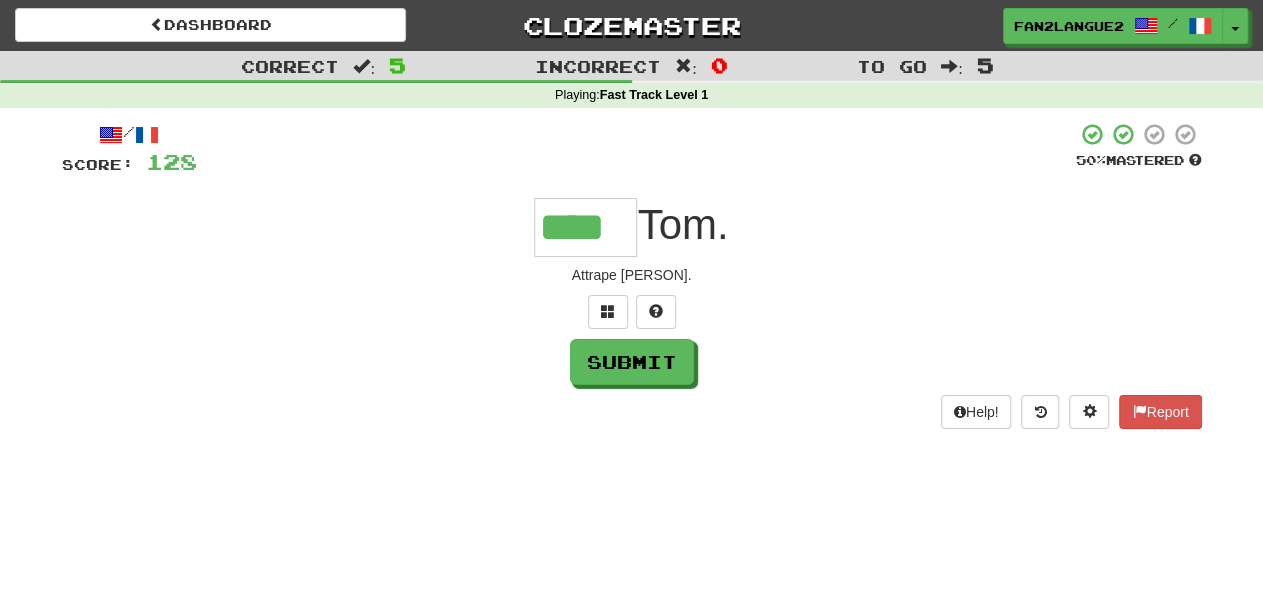 type on "****" 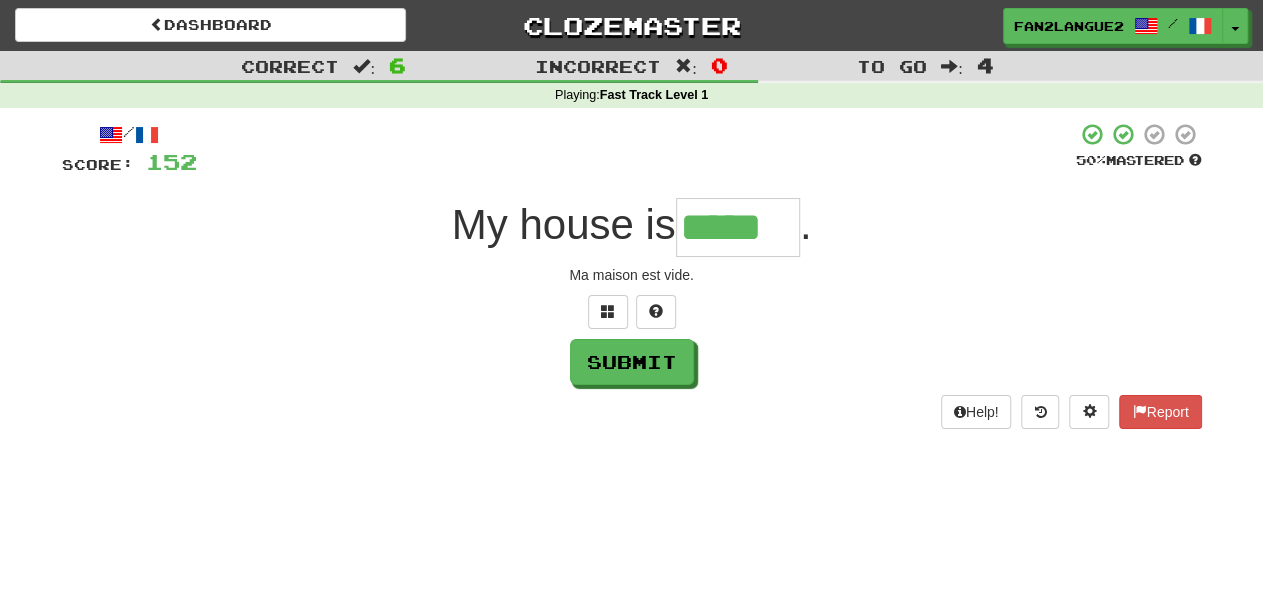 type on "*****" 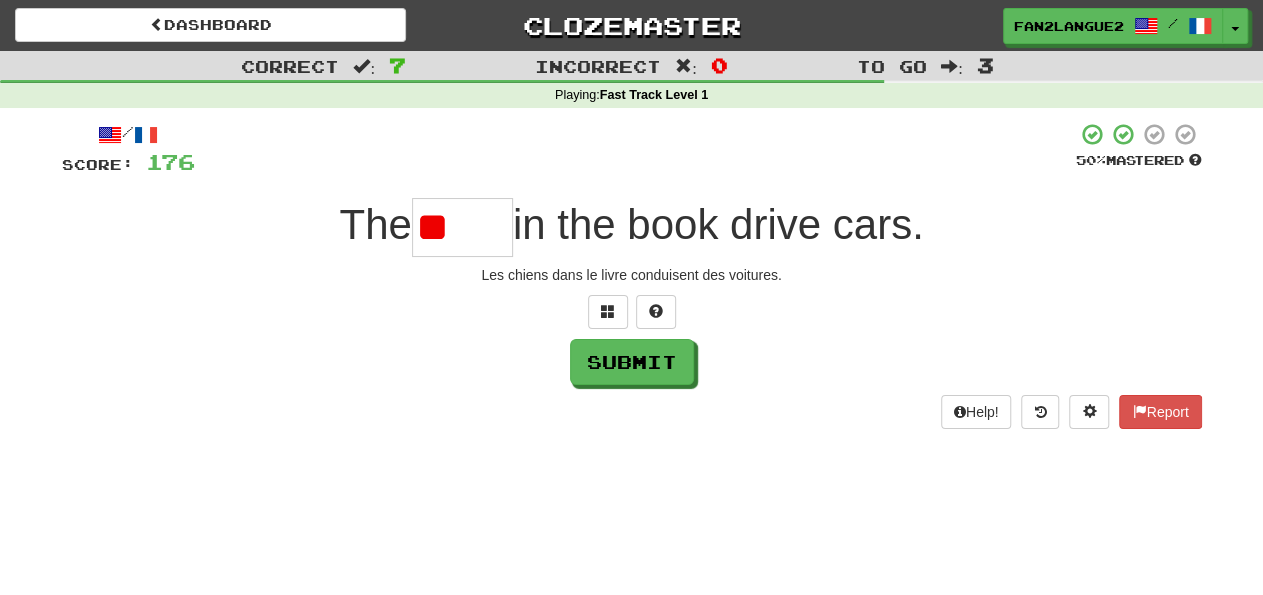 type on "*" 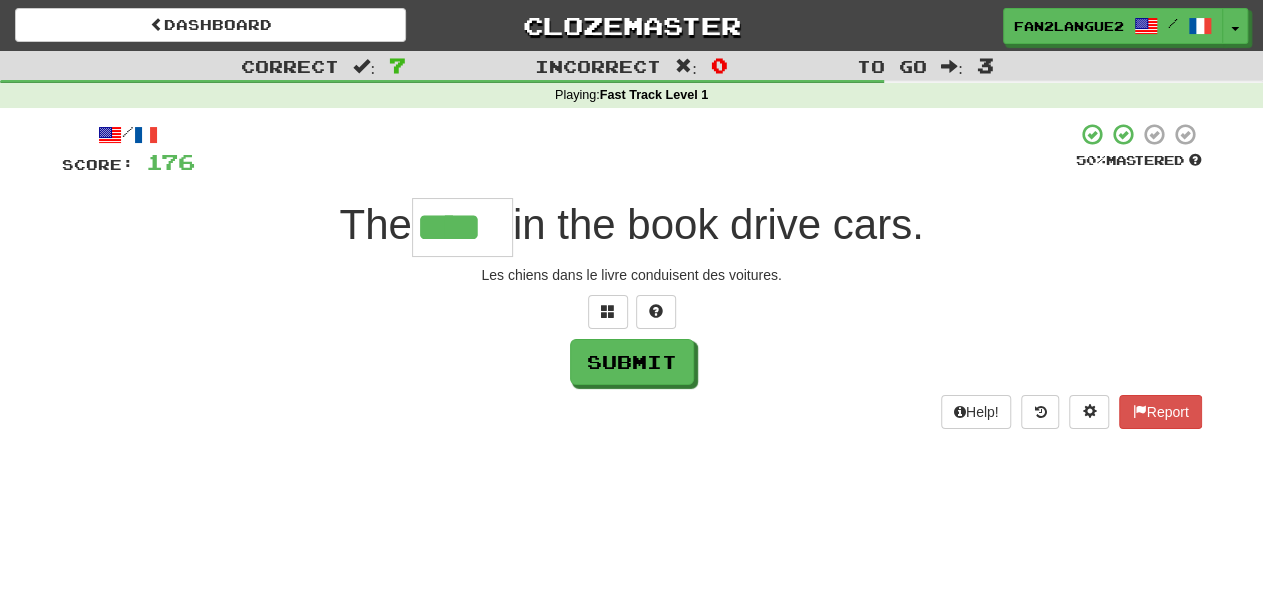 type on "****" 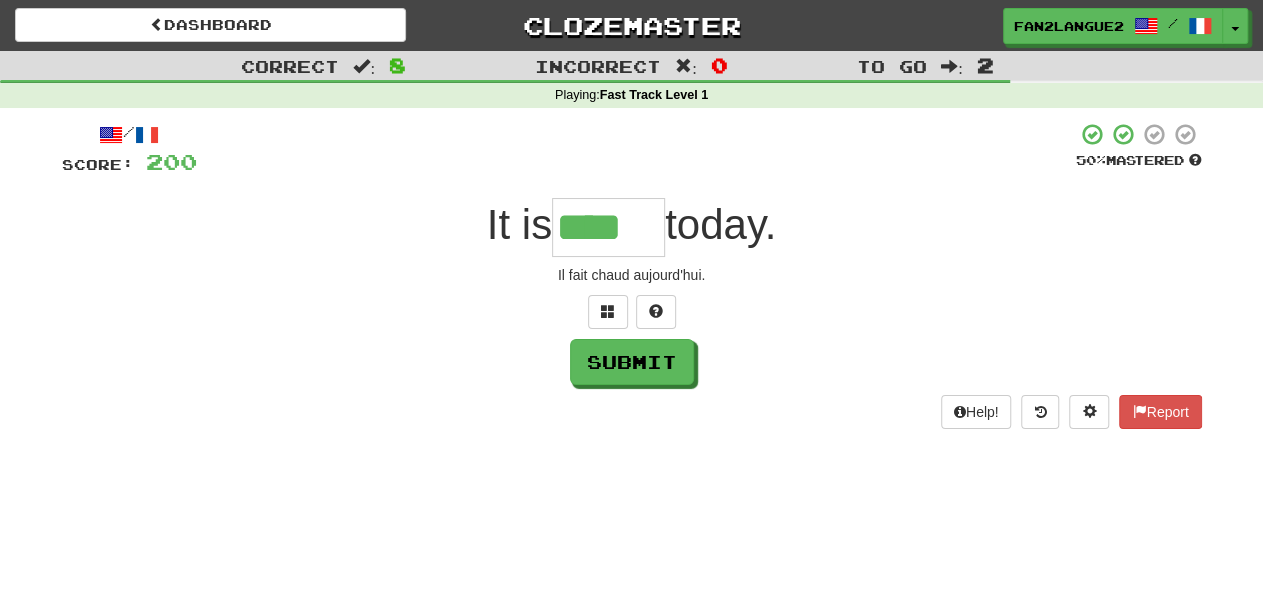 type on "****" 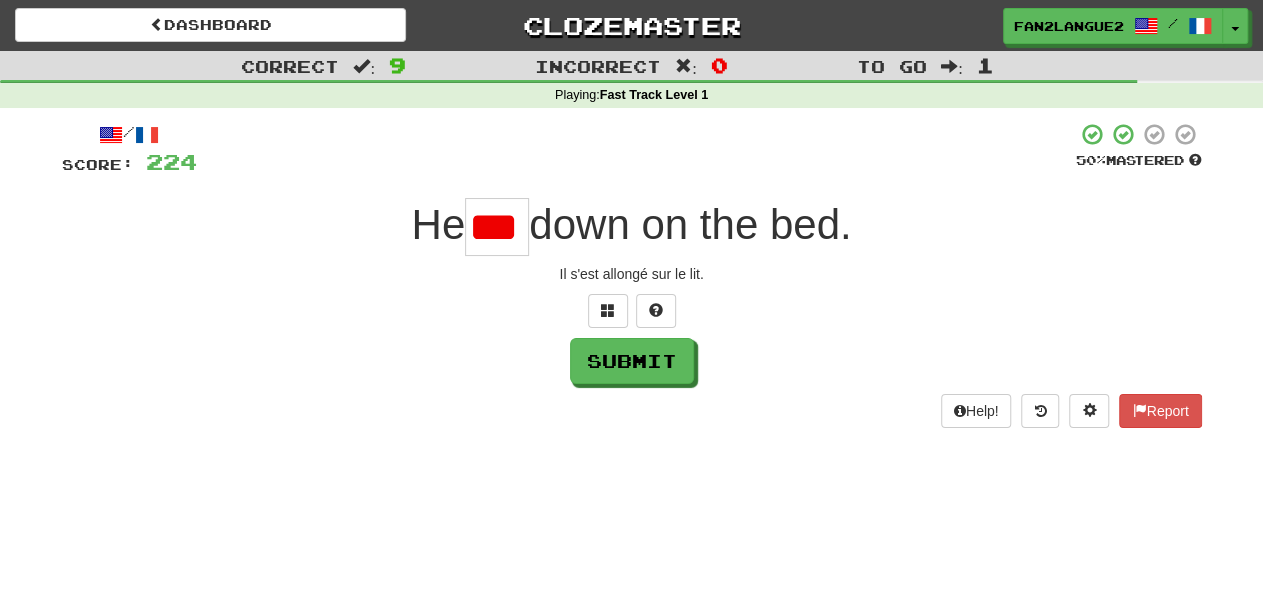 scroll, scrollTop: 0, scrollLeft: 0, axis: both 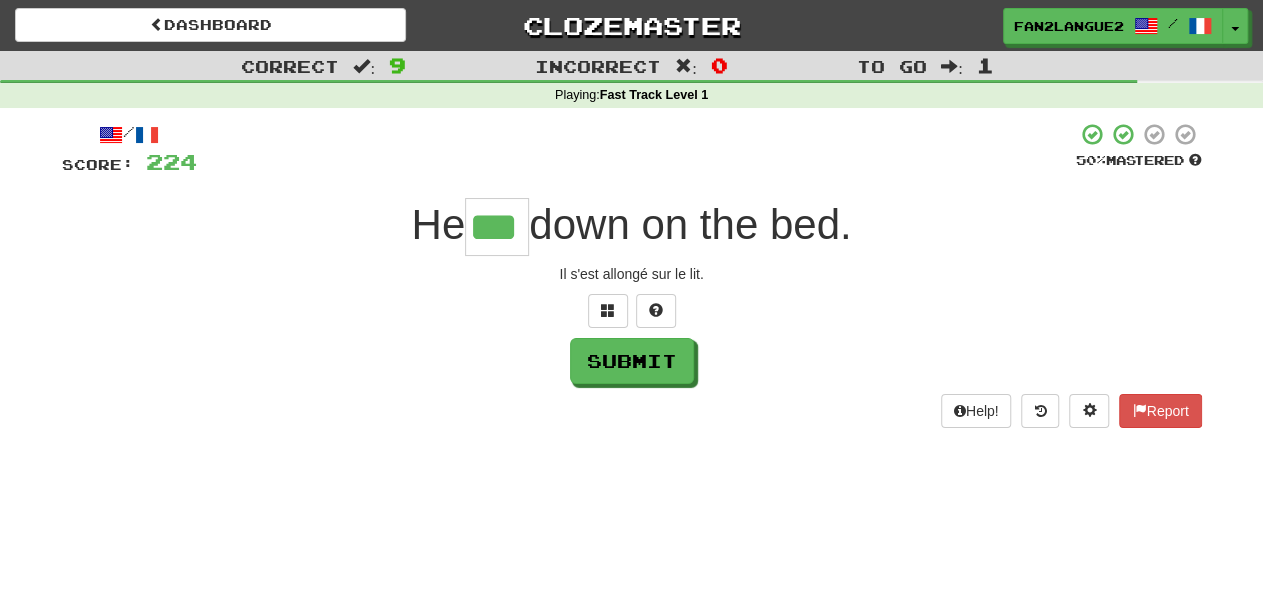 type on "***" 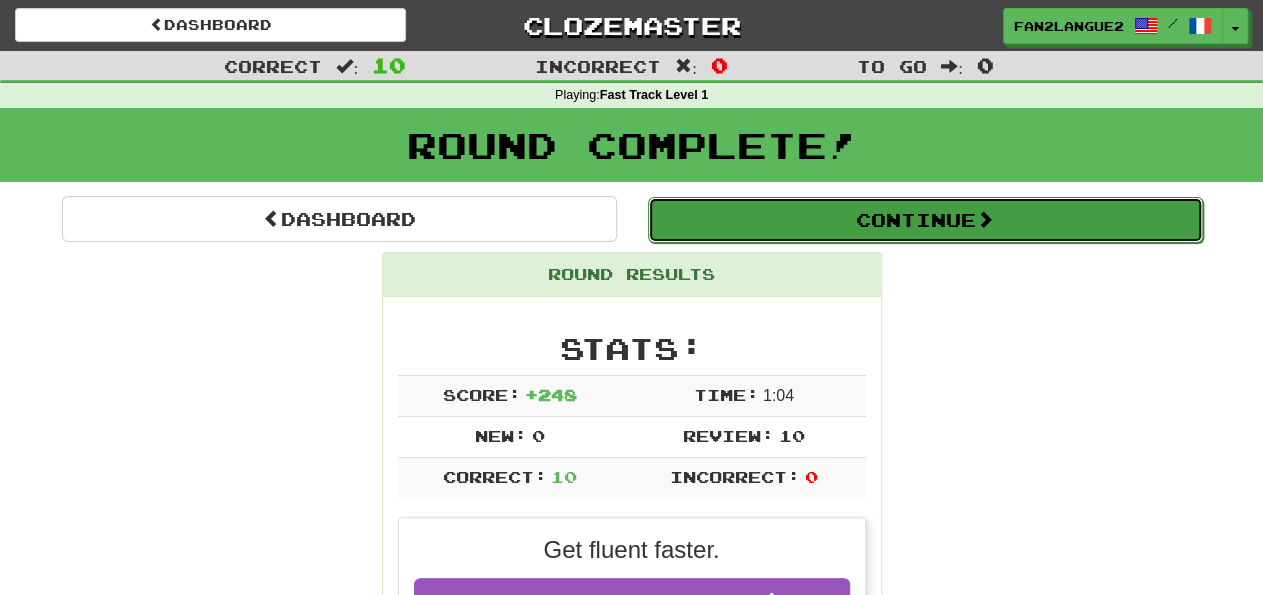 click on "Continue" at bounding box center (925, 220) 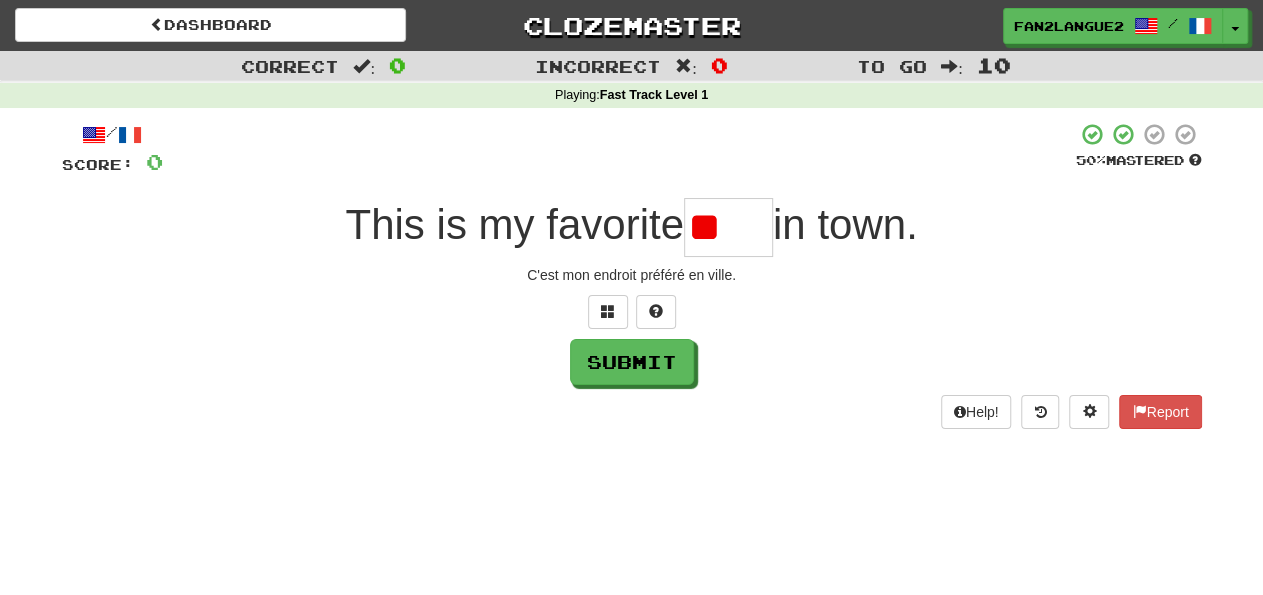 type on "*" 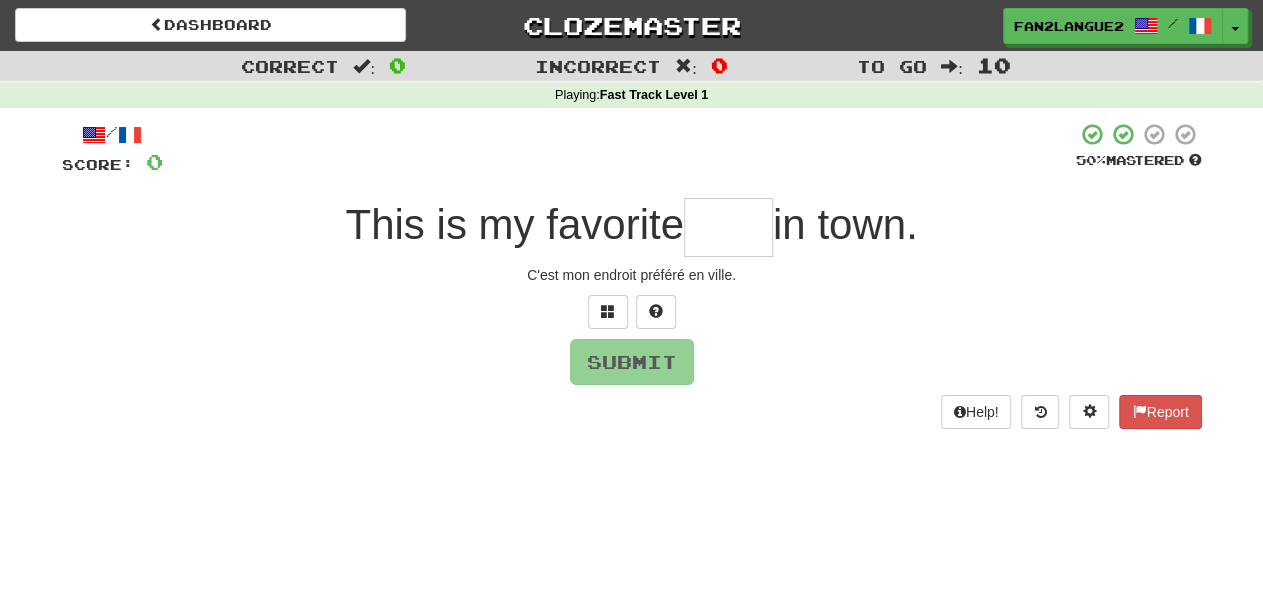 type on "*" 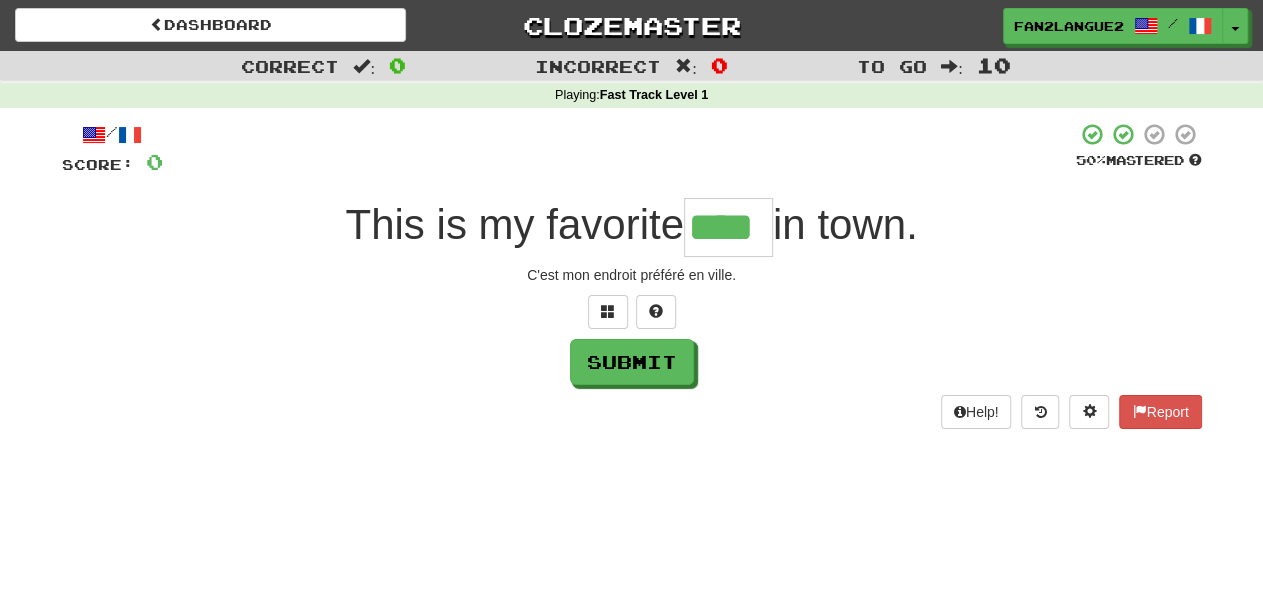 type on "****" 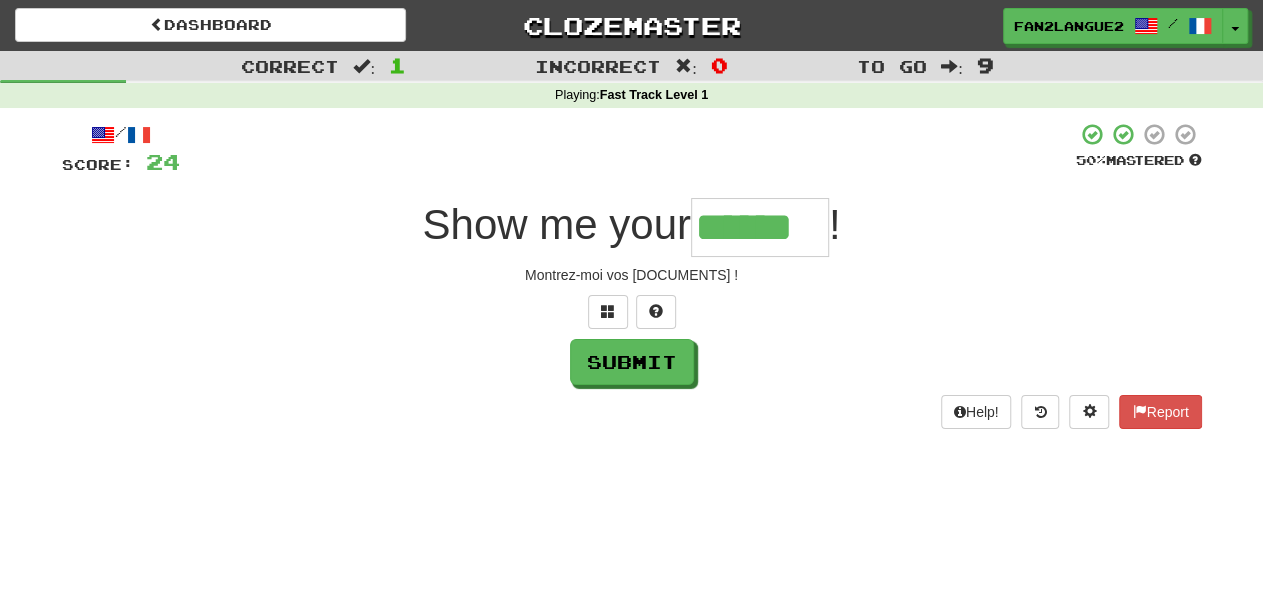 type on "******" 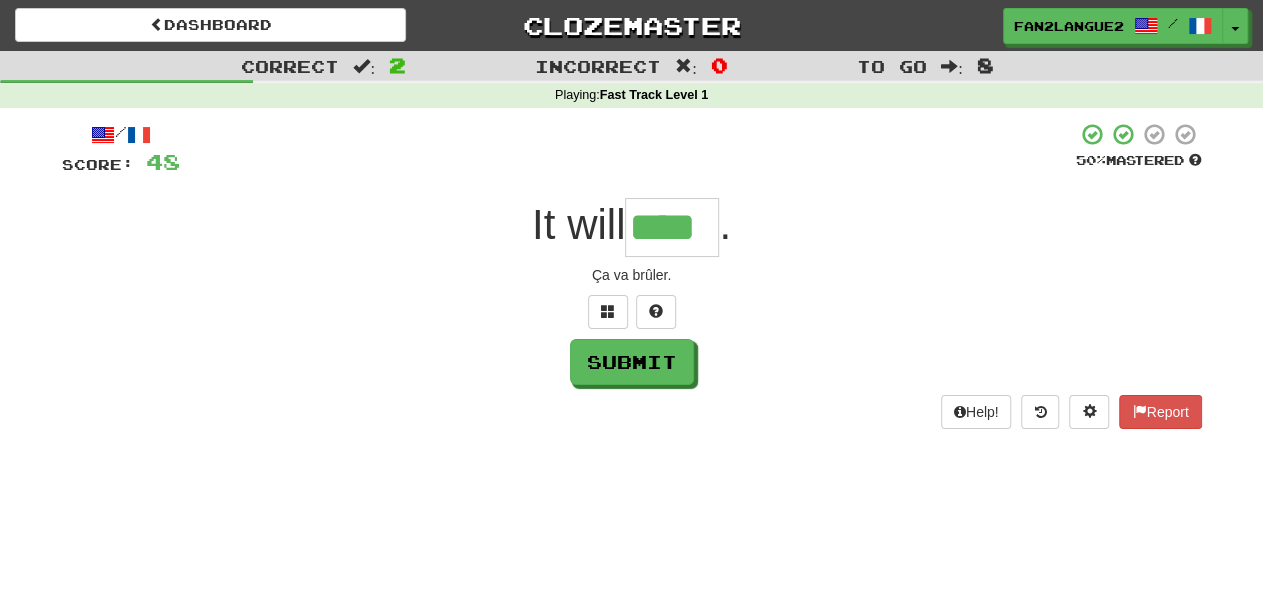 type on "****" 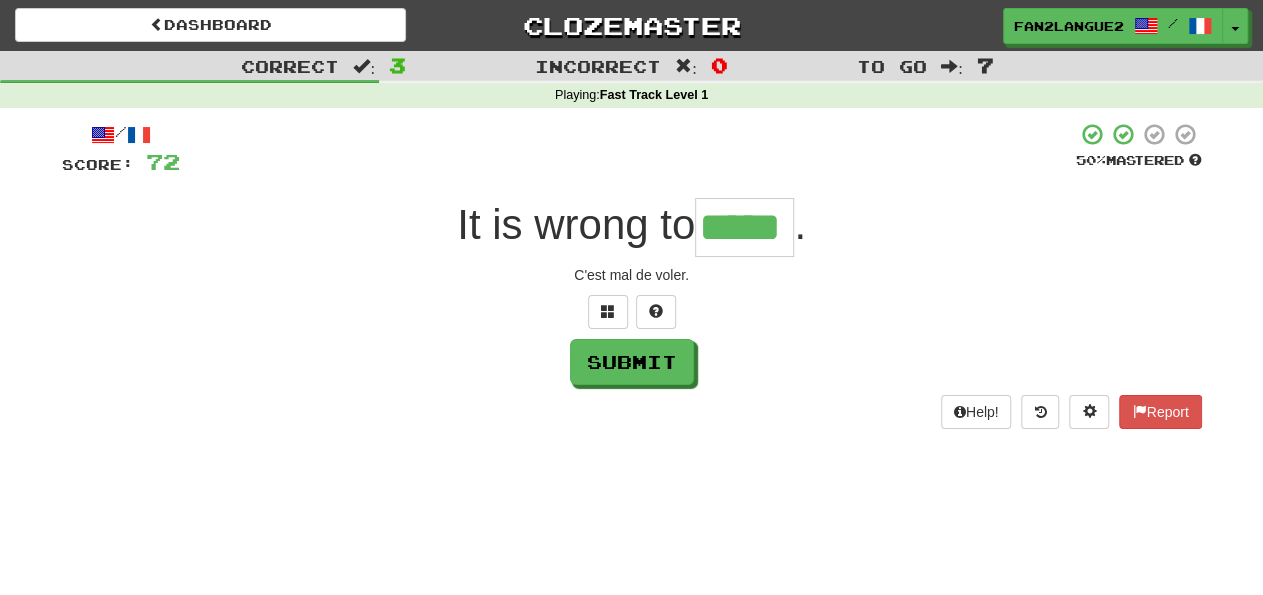 type on "*****" 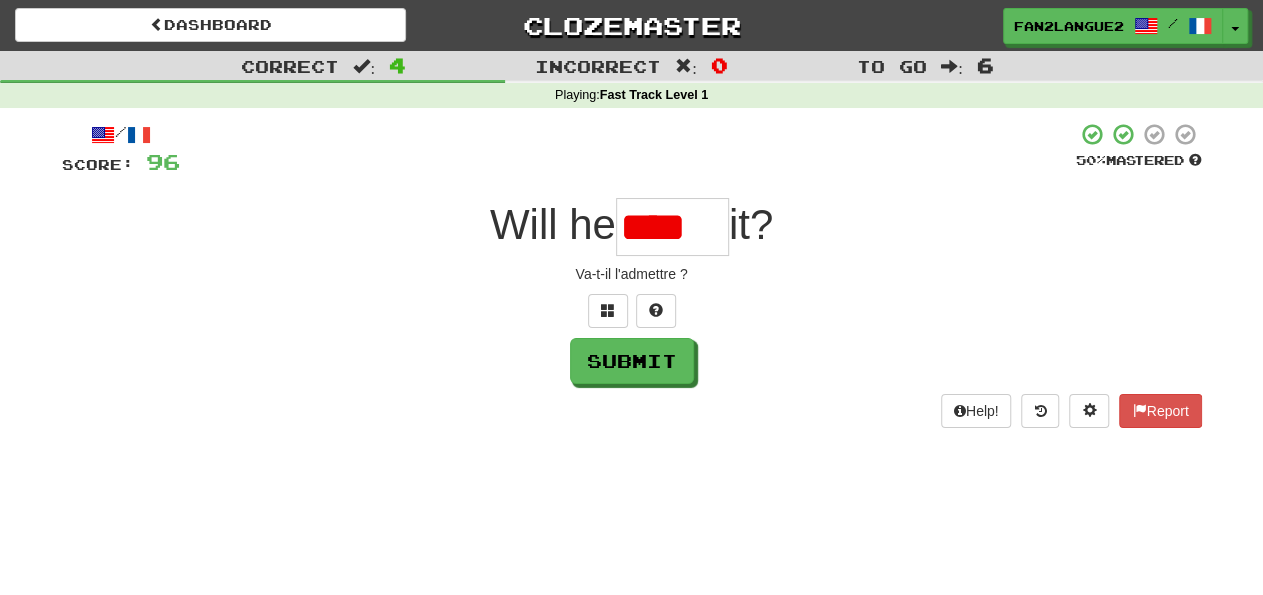 scroll, scrollTop: 0, scrollLeft: 0, axis: both 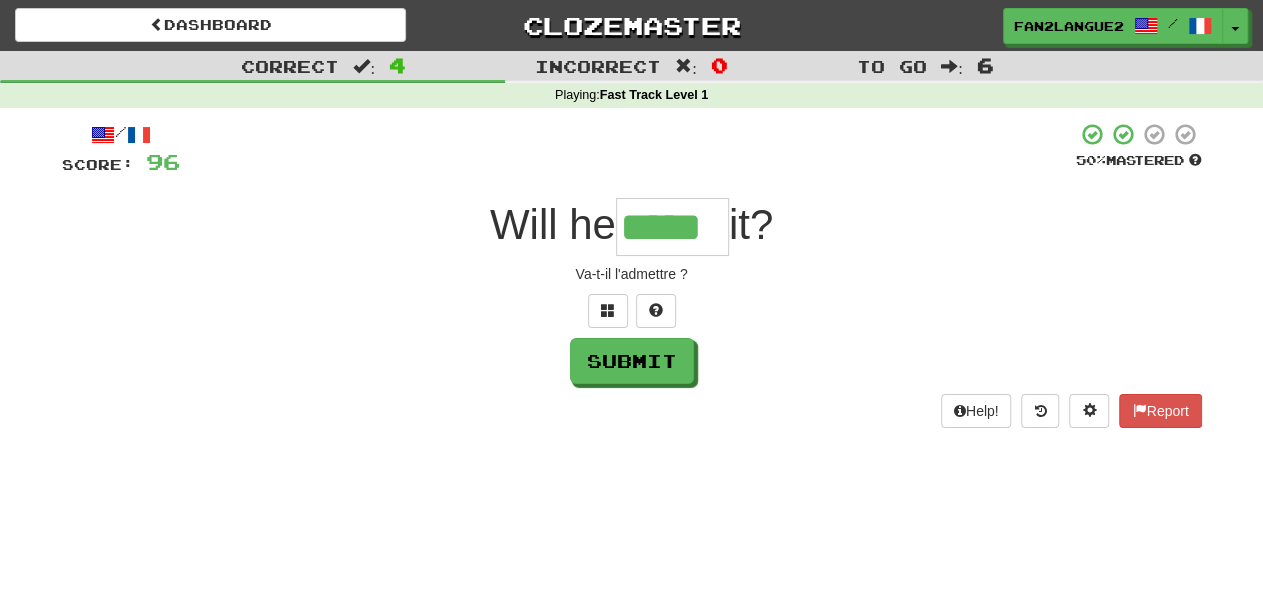 type on "*****" 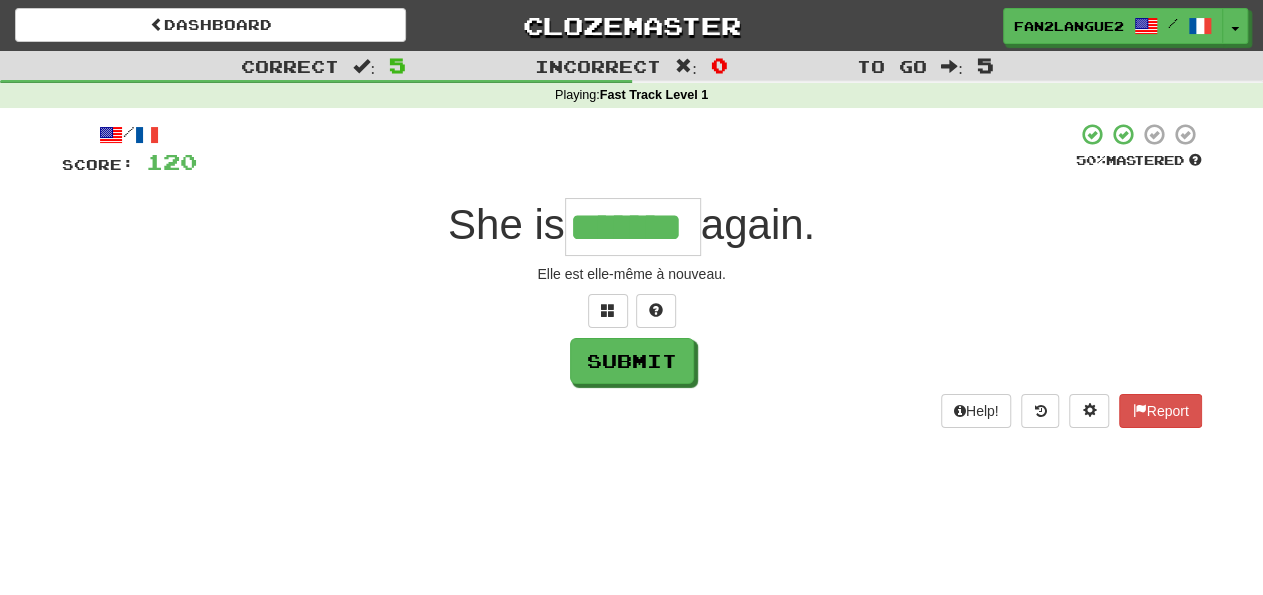 type on "*******" 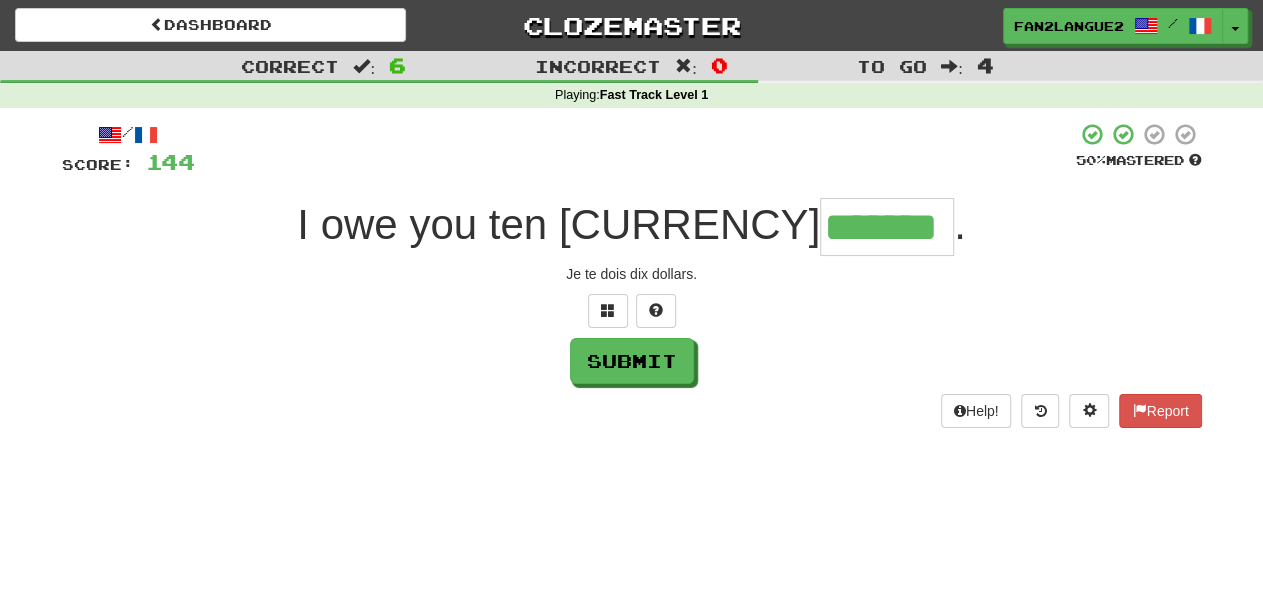 type on "*******" 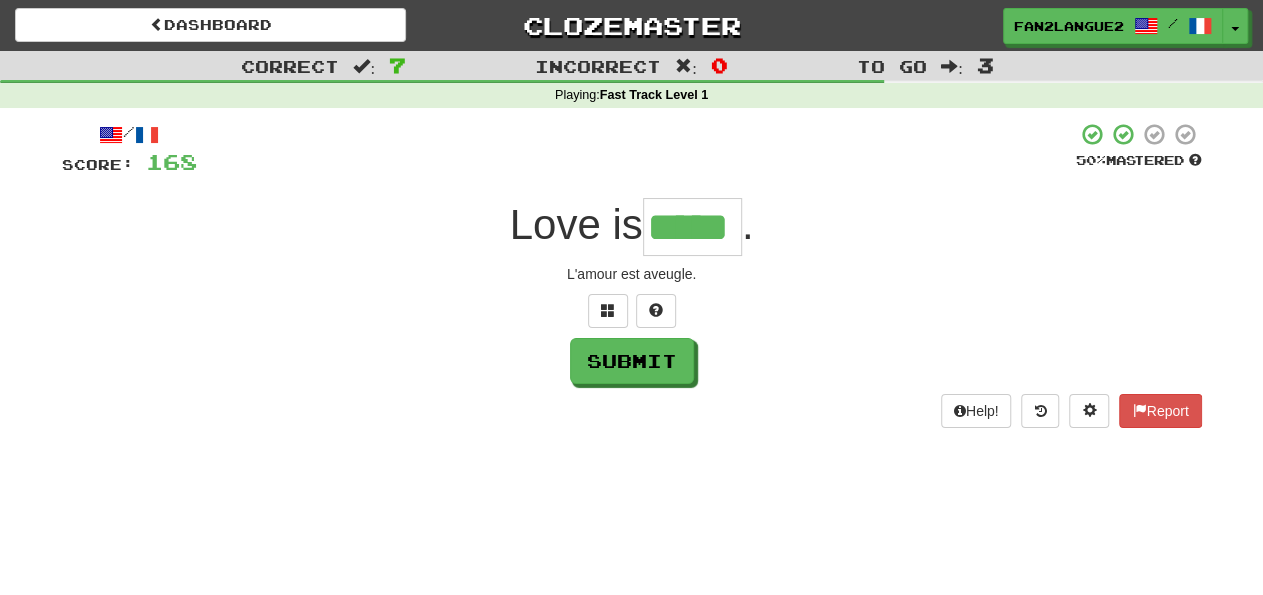 type on "*****" 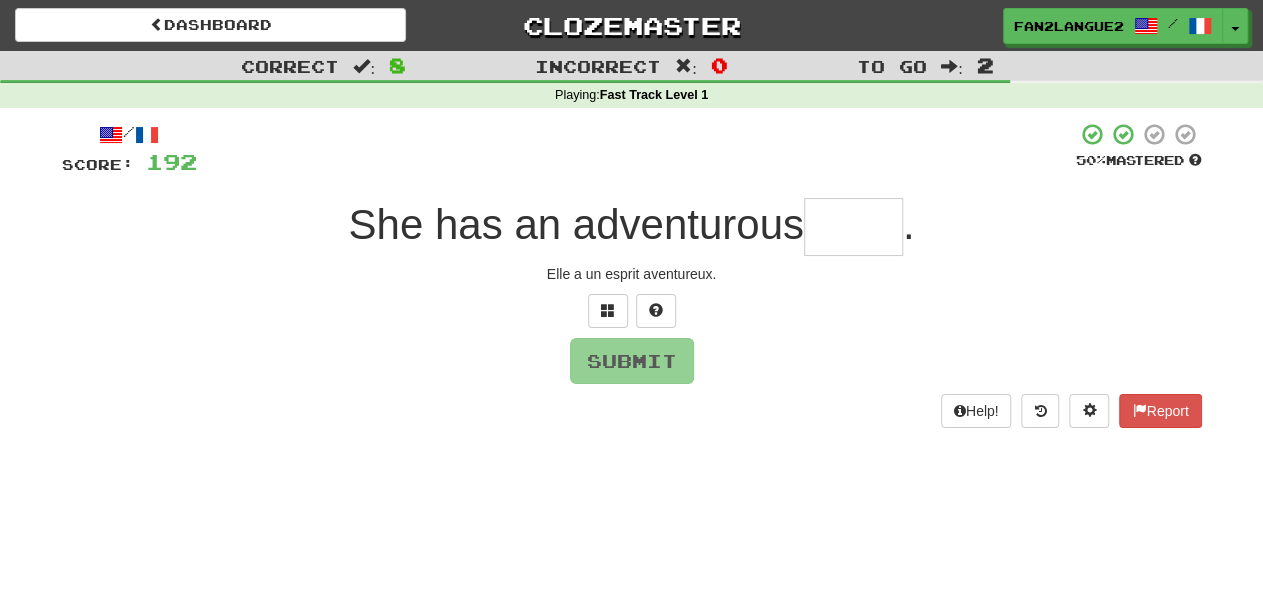 type on "*" 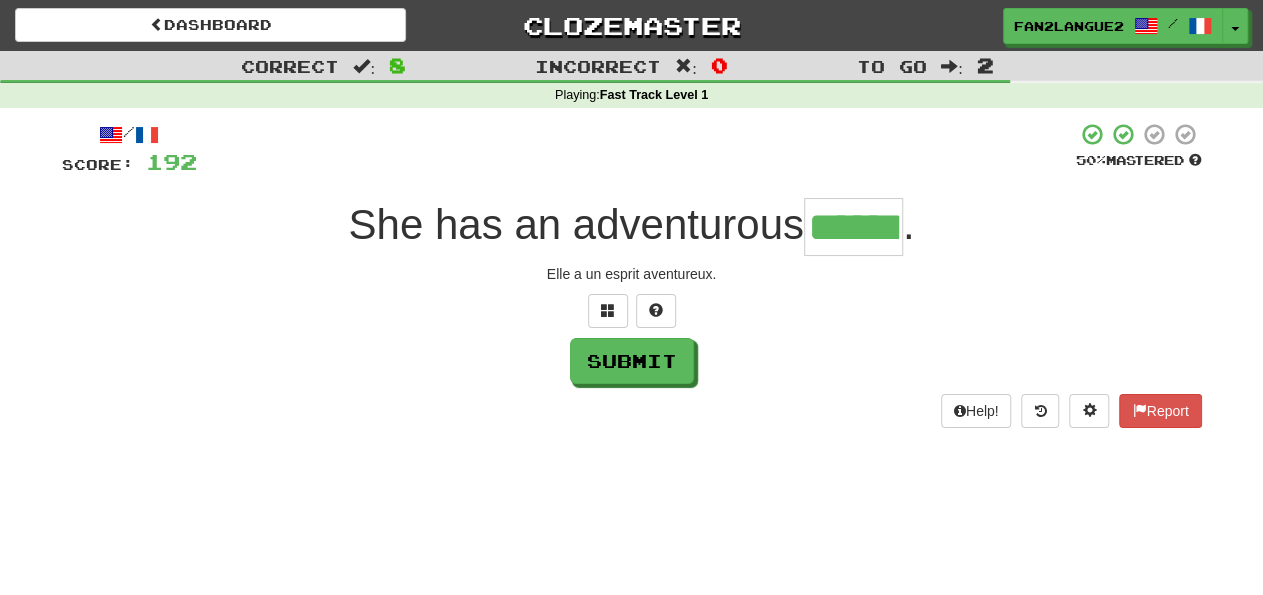 type on "******" 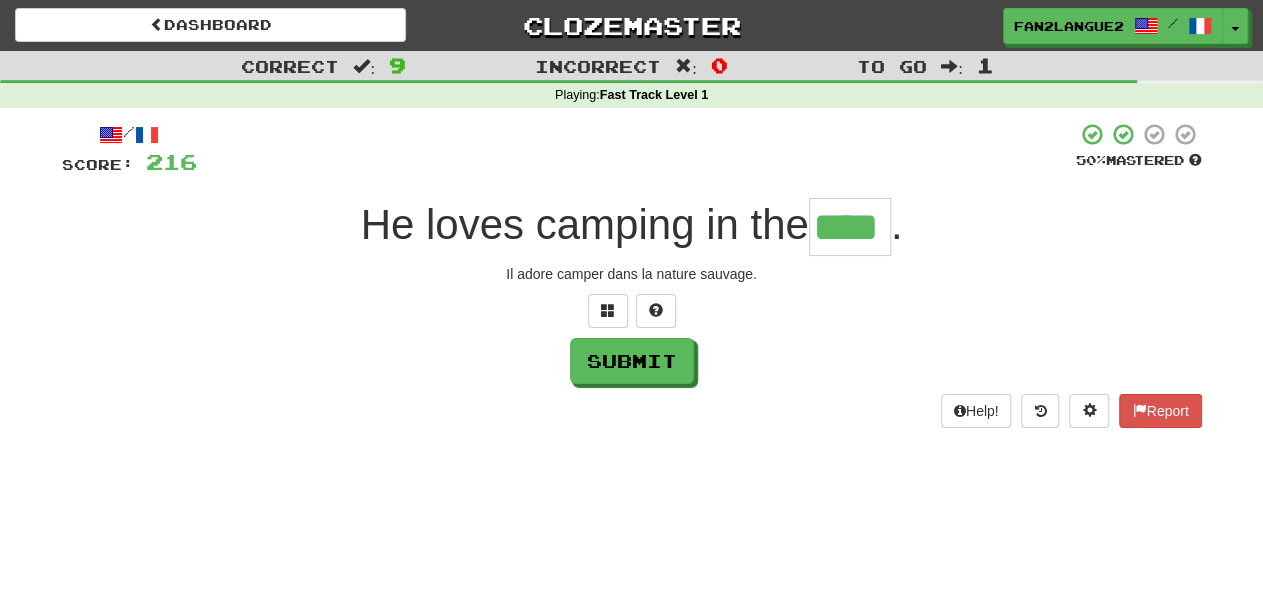 type on "****" 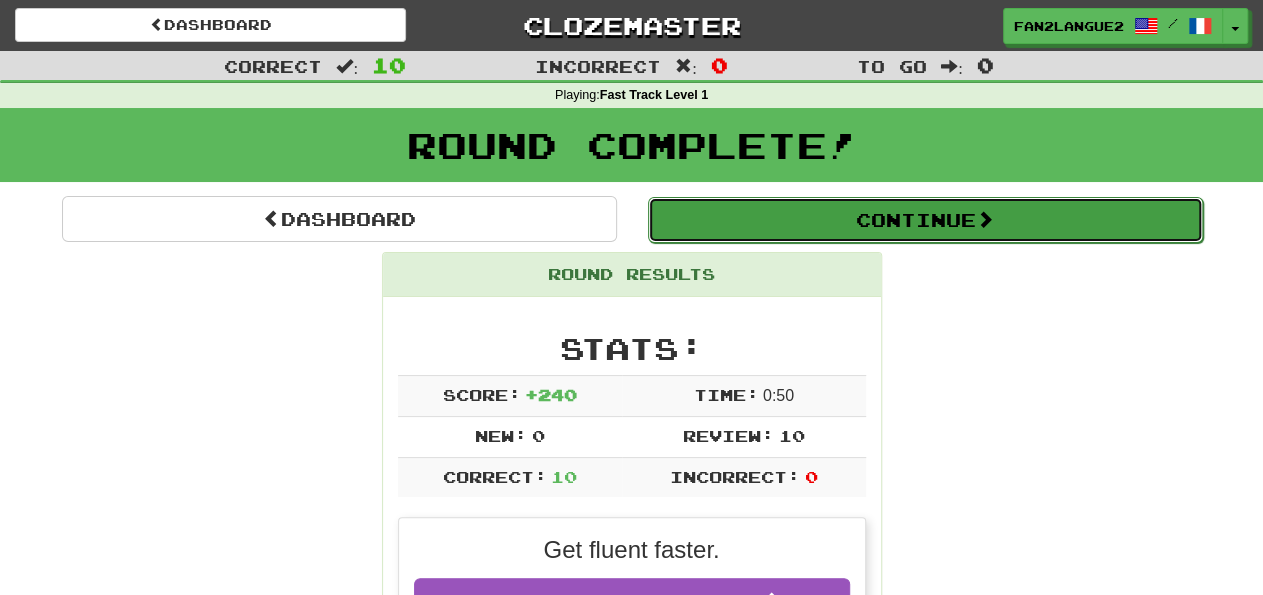 click on "Continue" at bounding box center (925, 220) 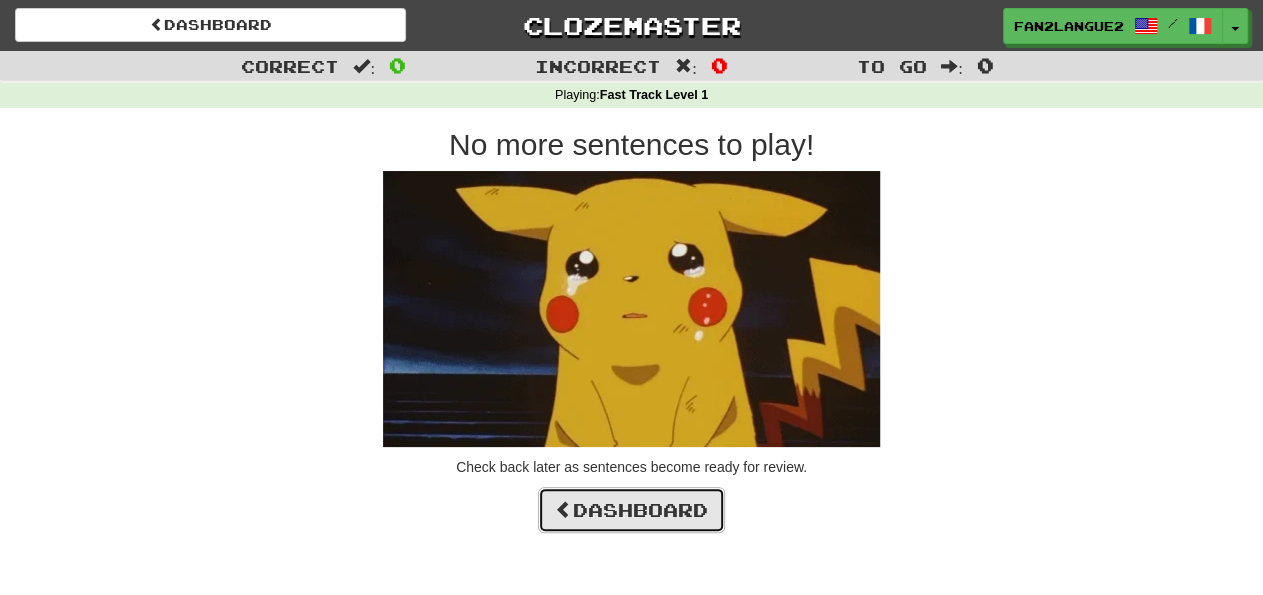 click on "Dashboard" at bounding box center [631, 510] 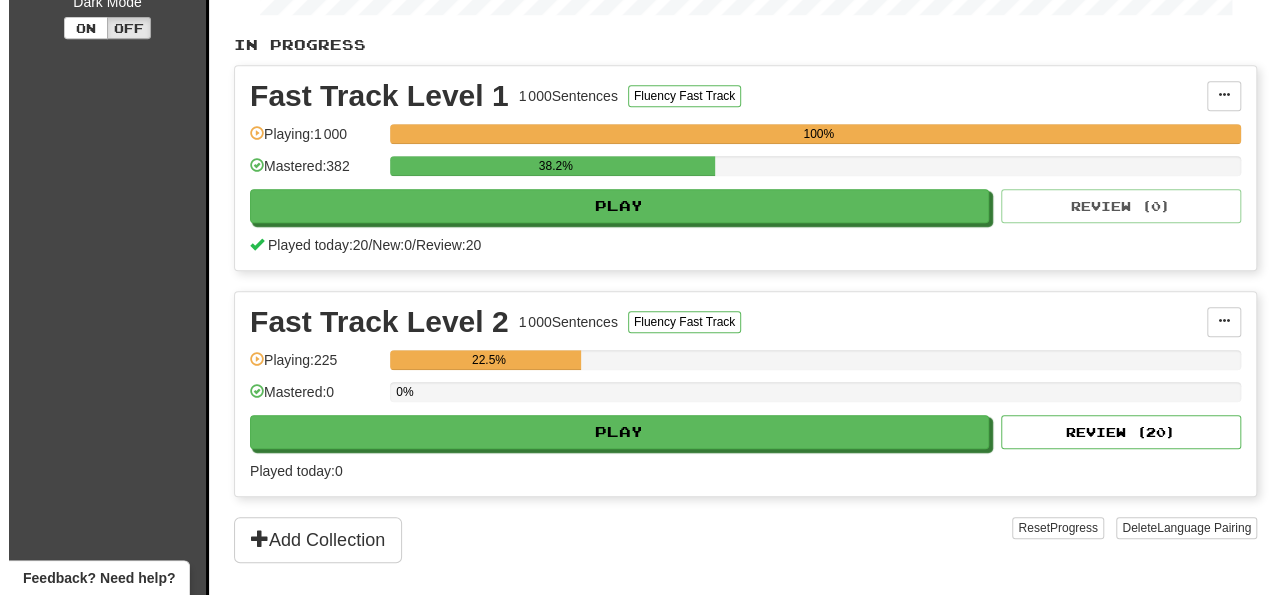 scroll, scrollTop: 450, scrollLeft: 0, axis: vertical 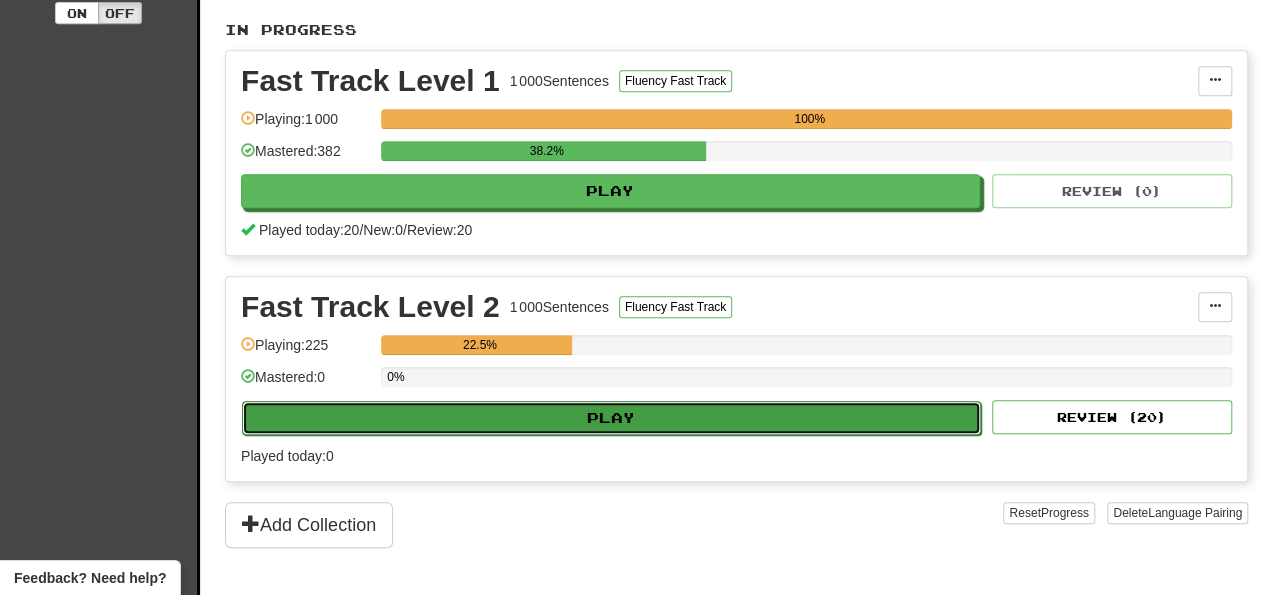 click on "Play" at bounding box center (611, 418) 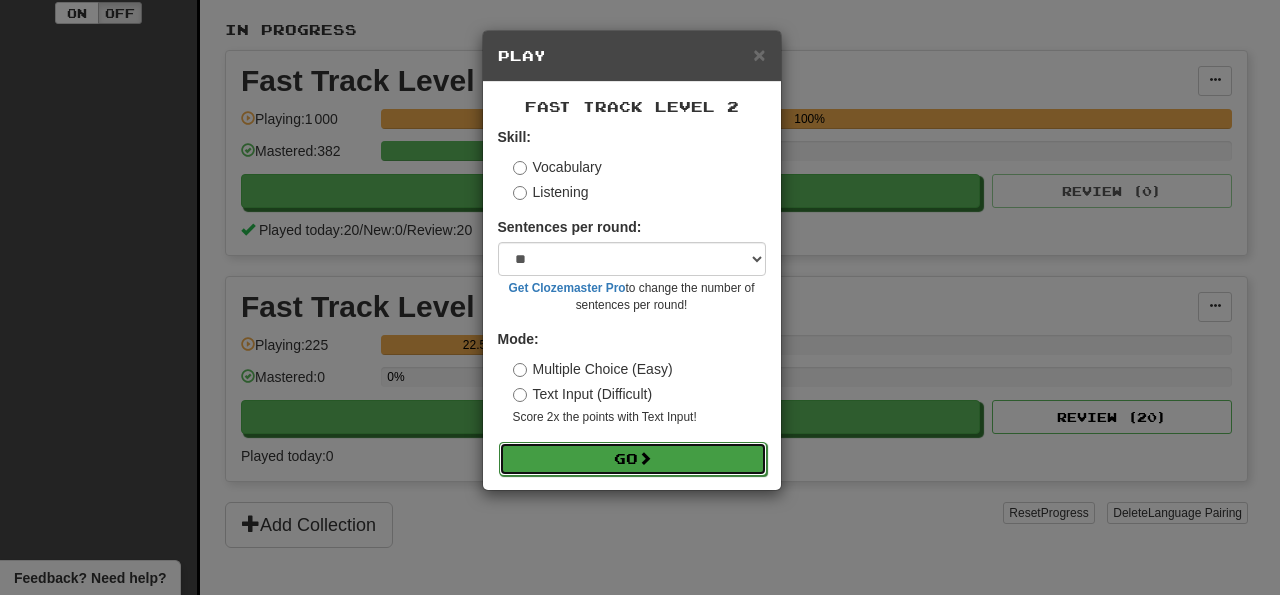 click on "Go" at bounding box center (633, 459) 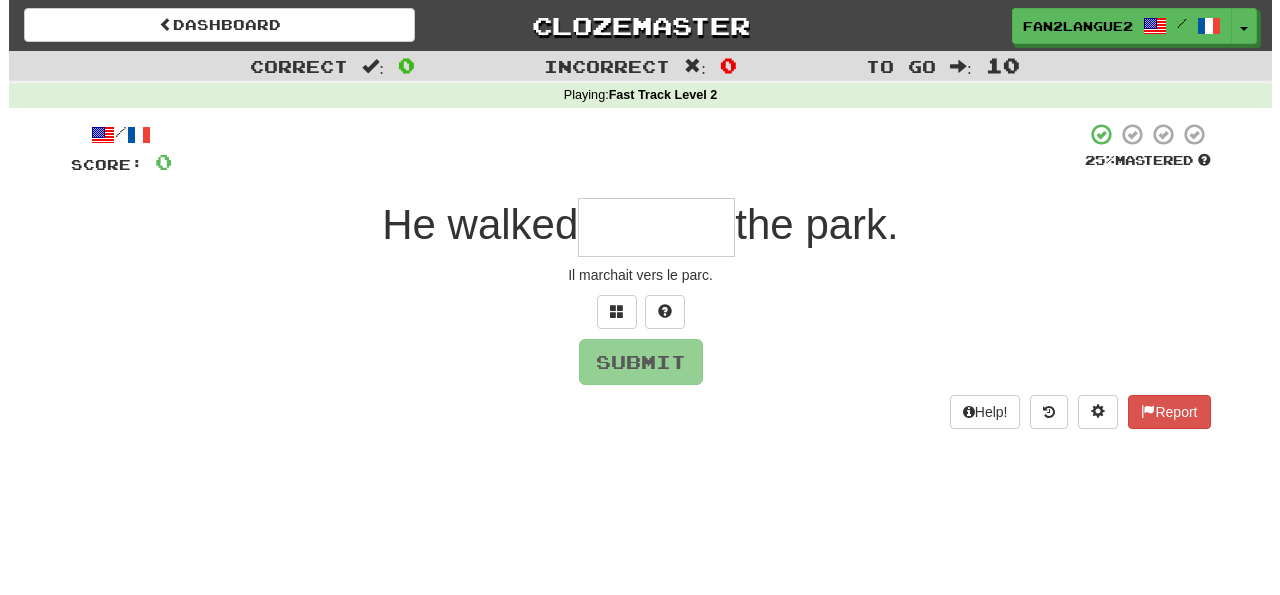 scroll, scrollTop: 0, scrollLeft: 0, axis: both 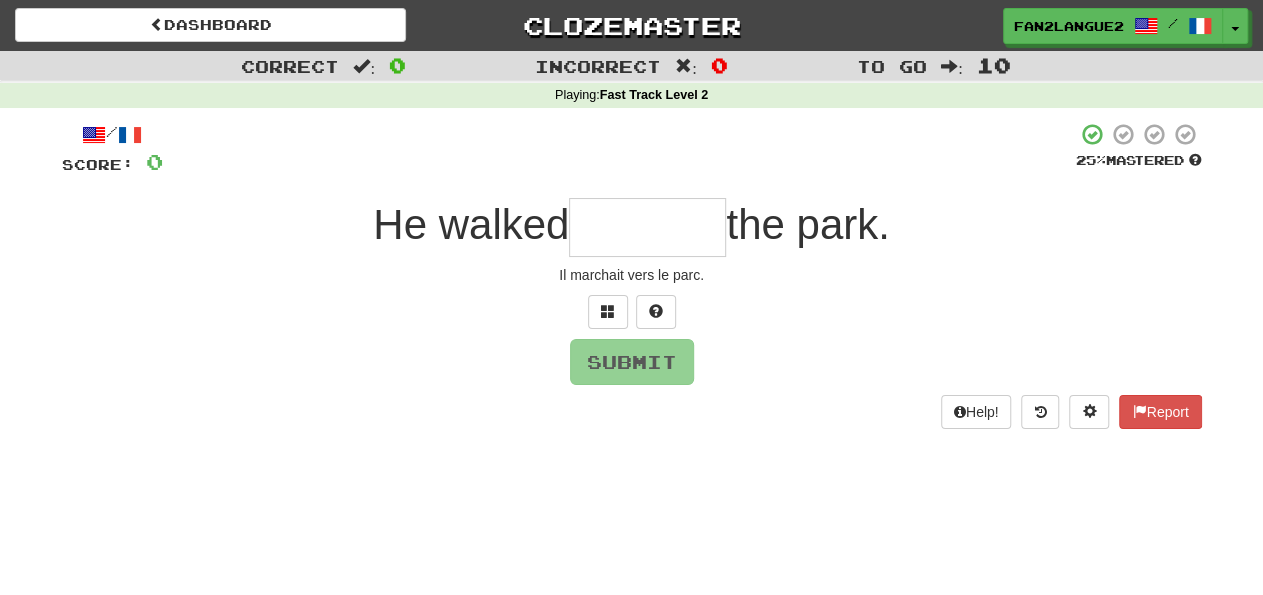 type on "*" 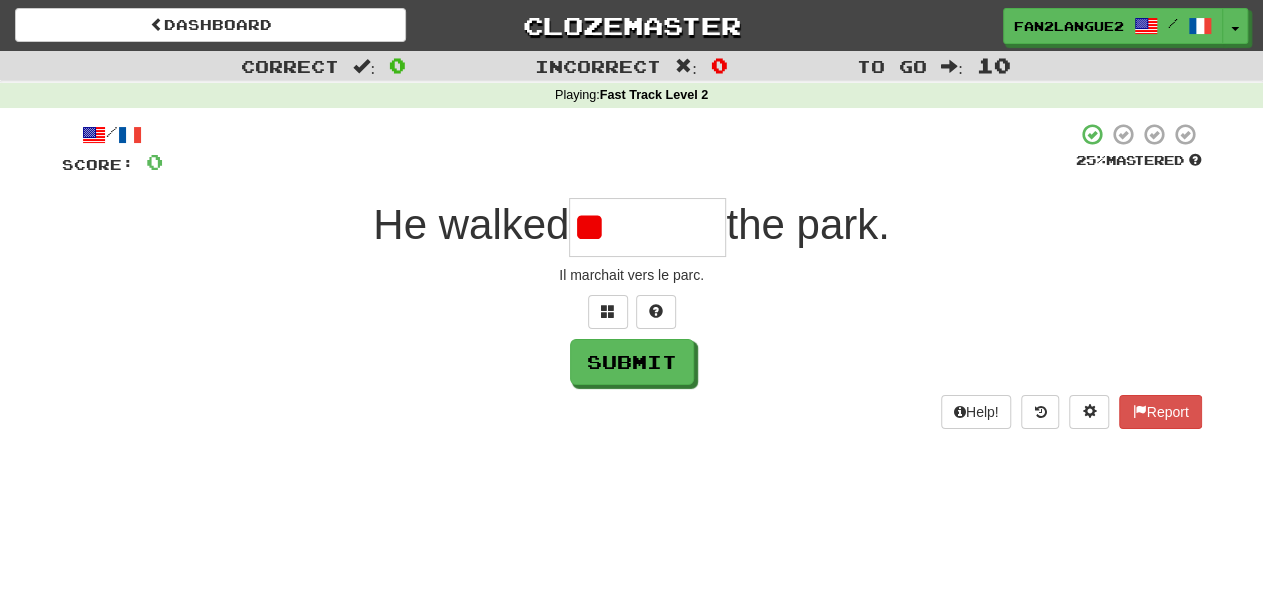type on "*" 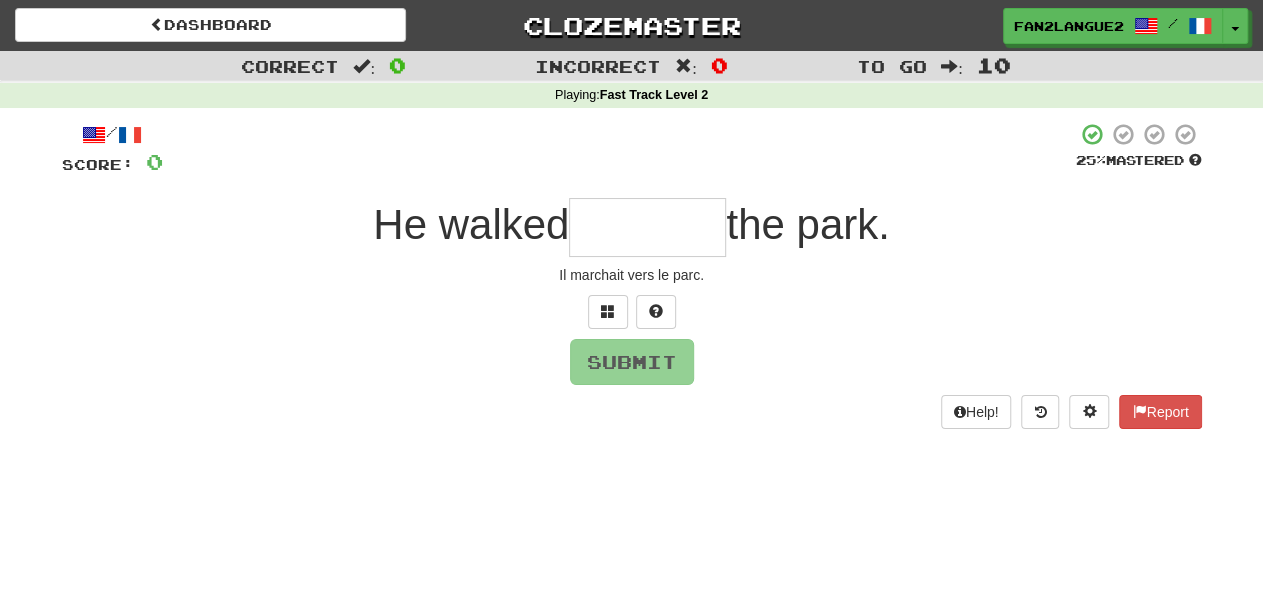 type on "*" 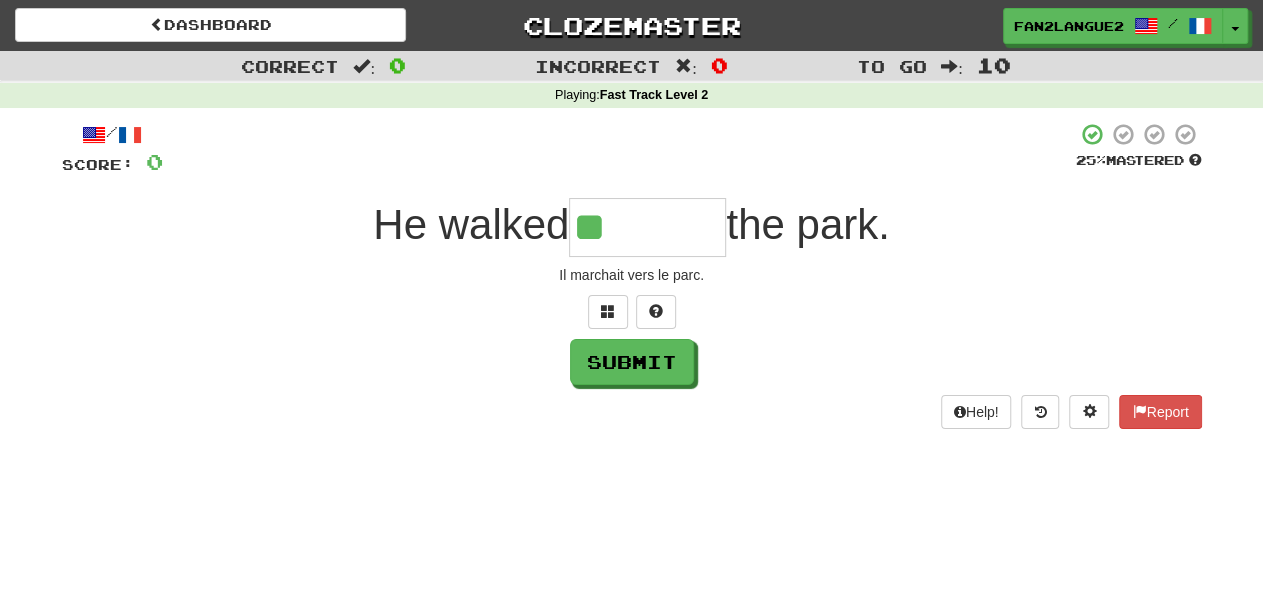 click on "He walked  **  the park." at bounding box center (632, 227) 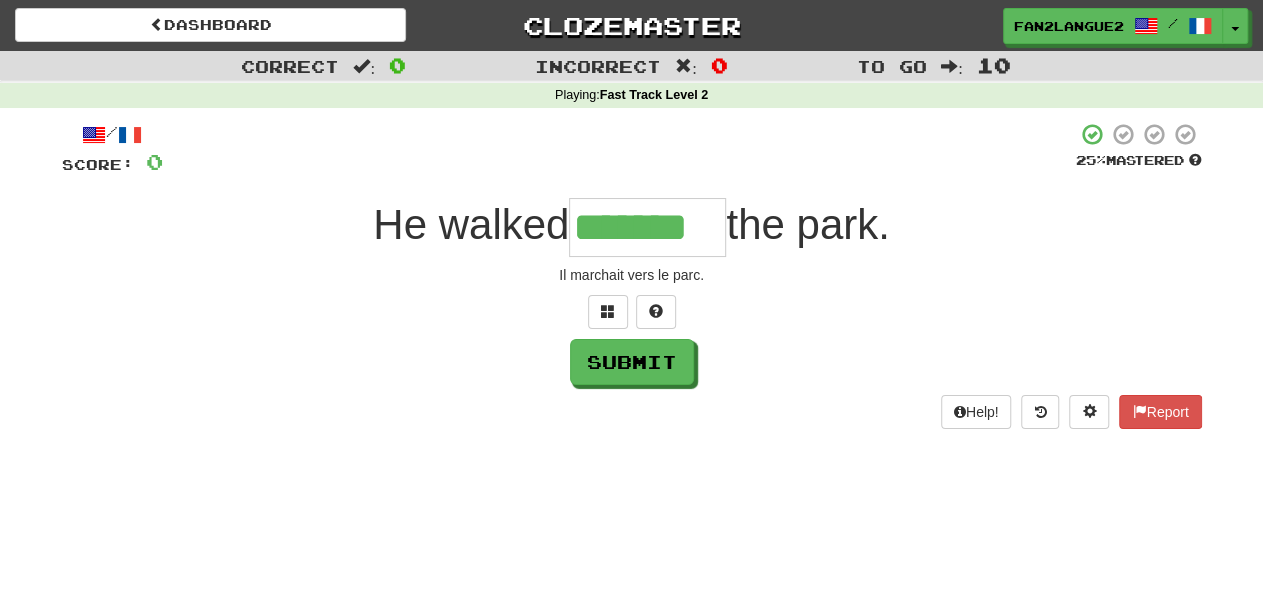 type on "*******" 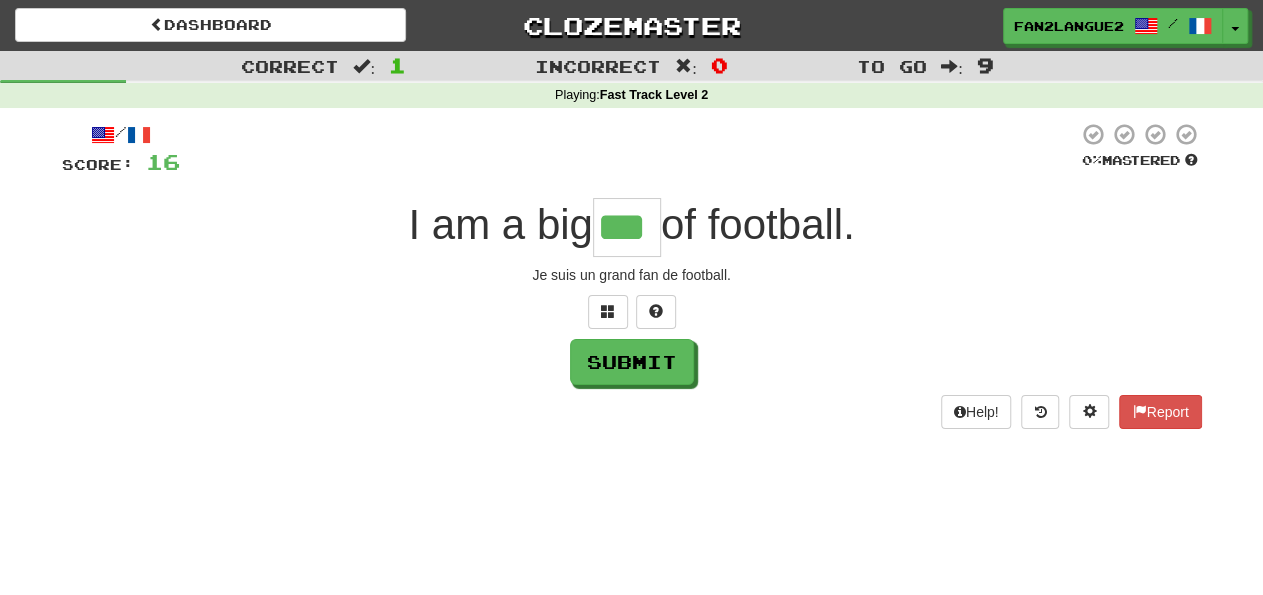 type on "***" 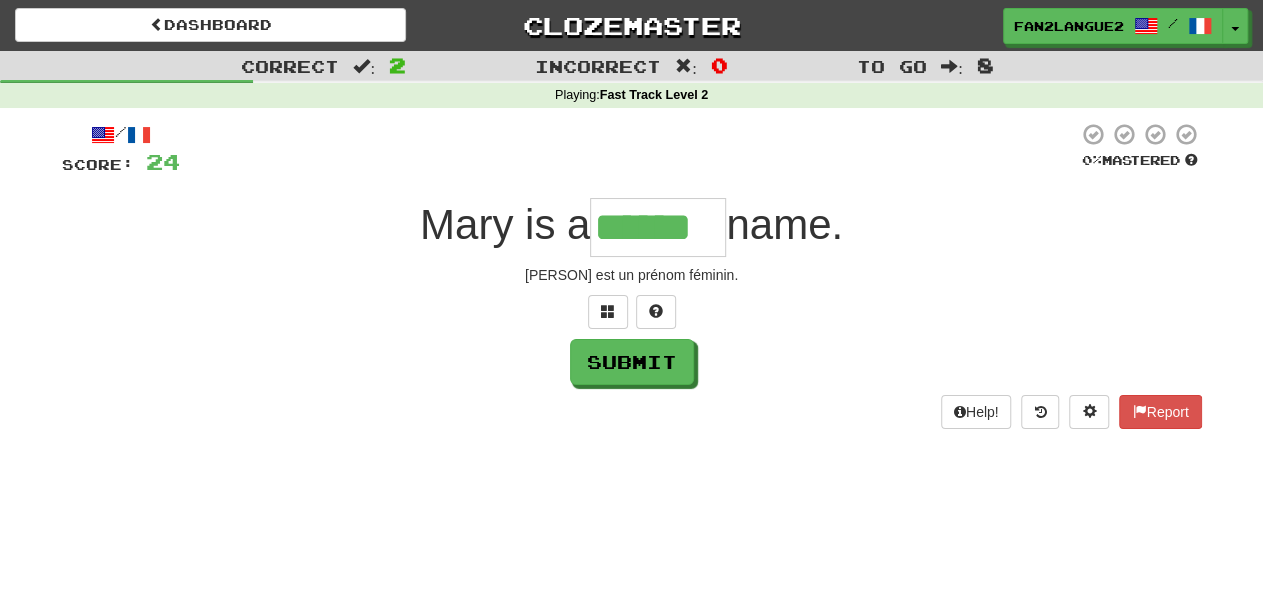 type on "******" 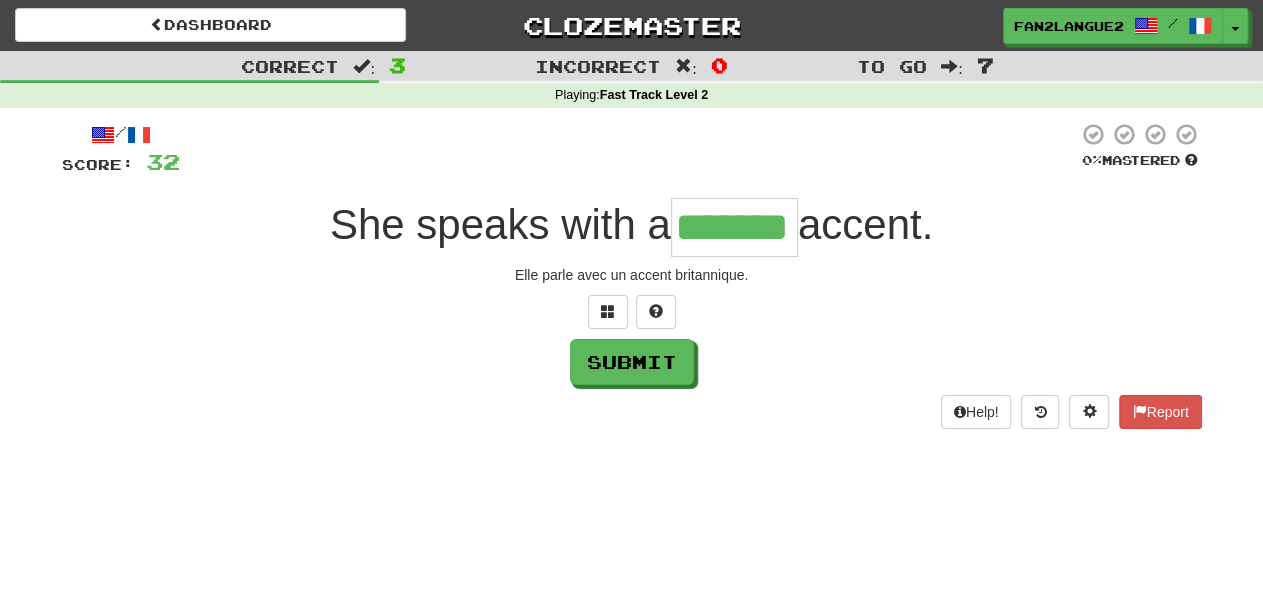 type on "*******" 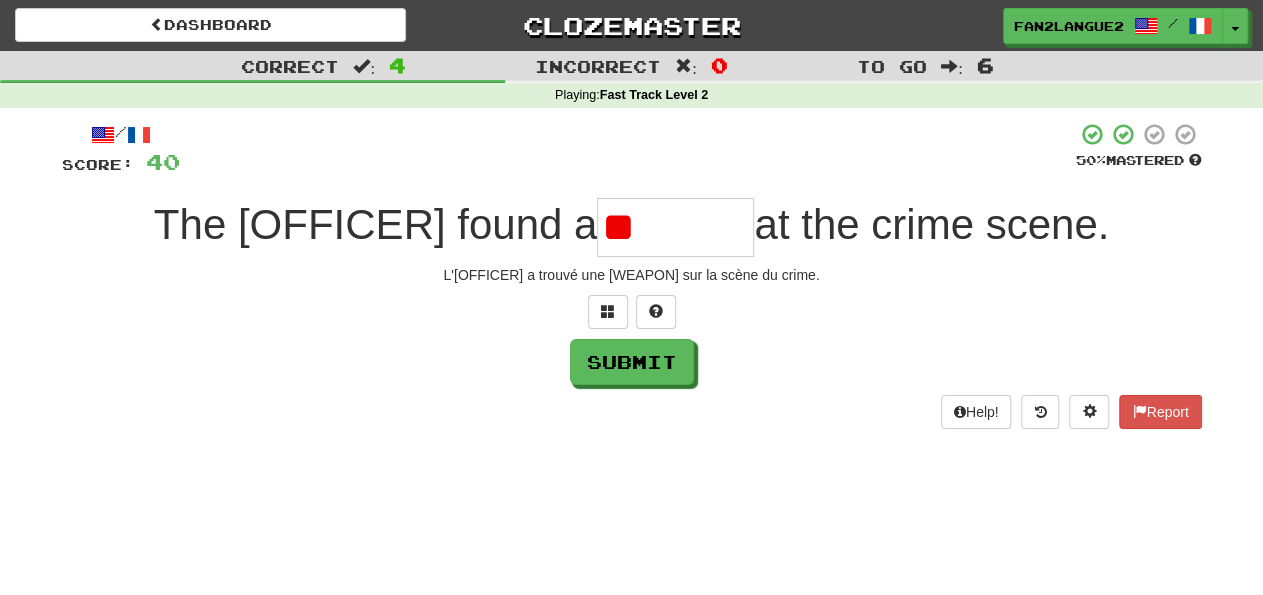 type on "*" 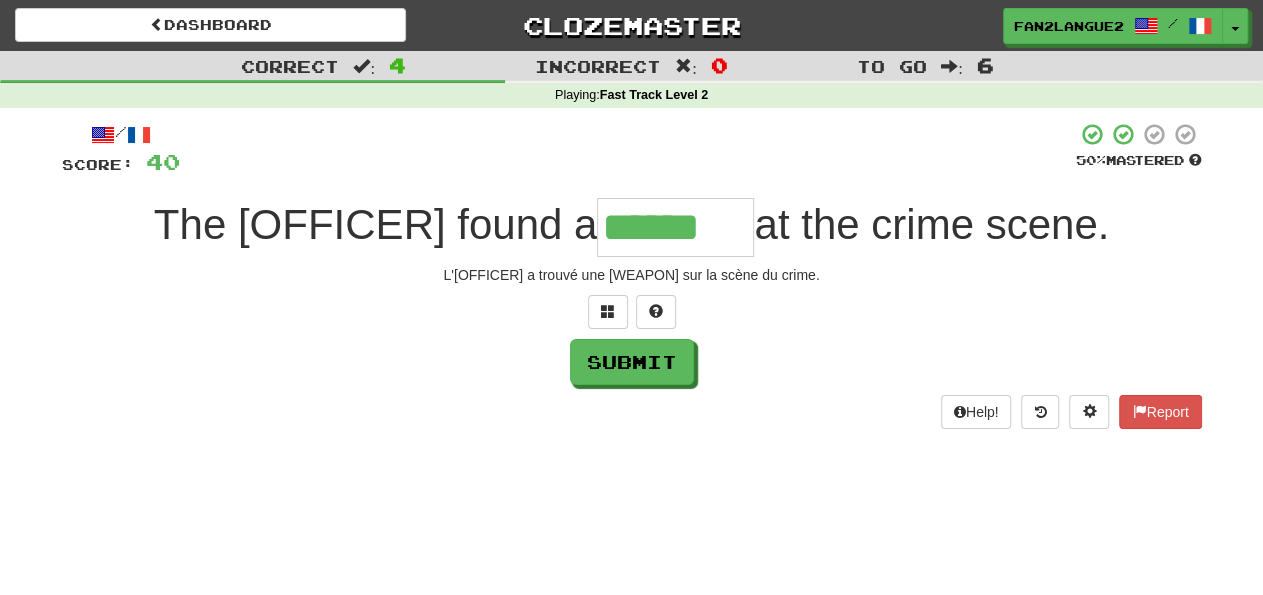 type on "******" 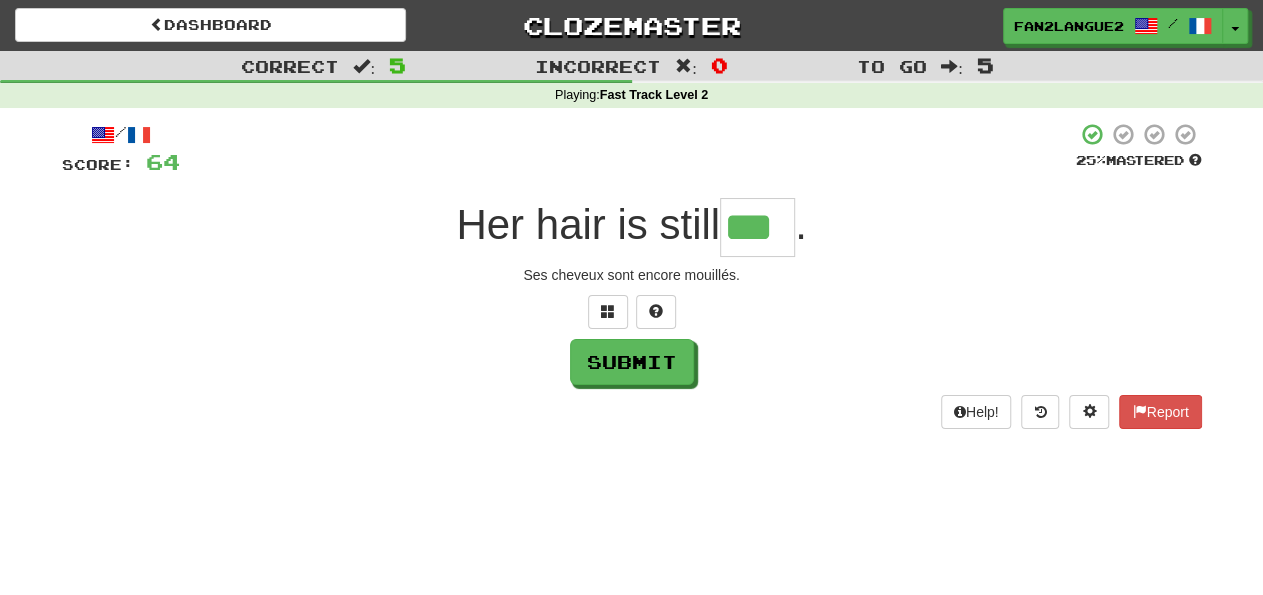 type on "***" 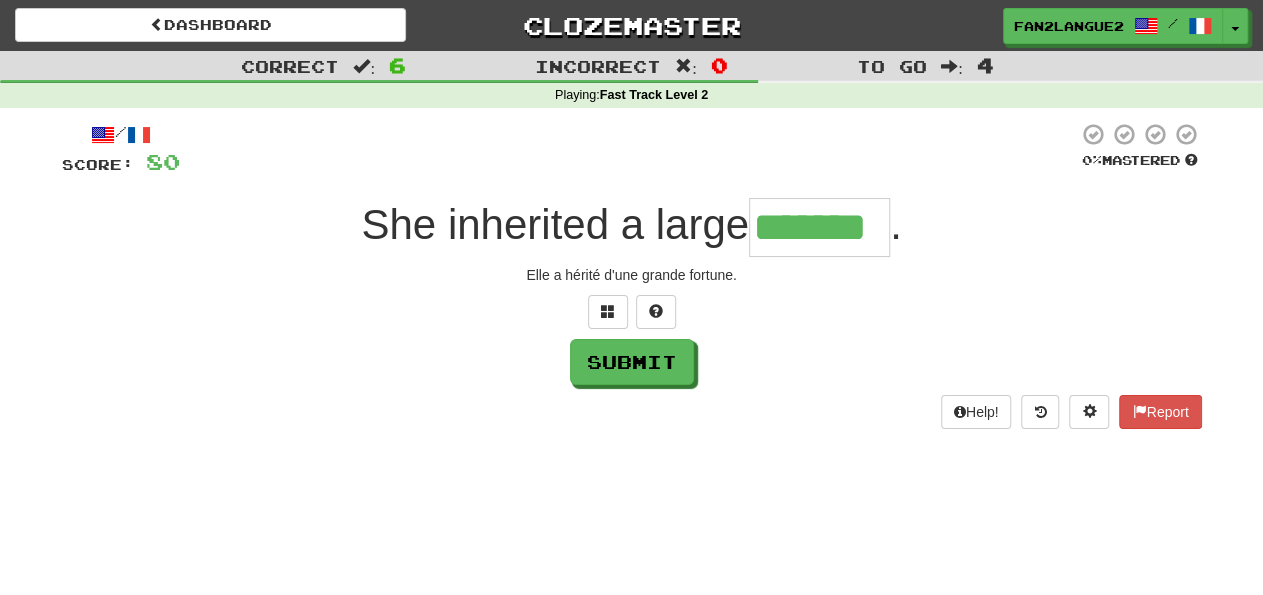 type on "*******" 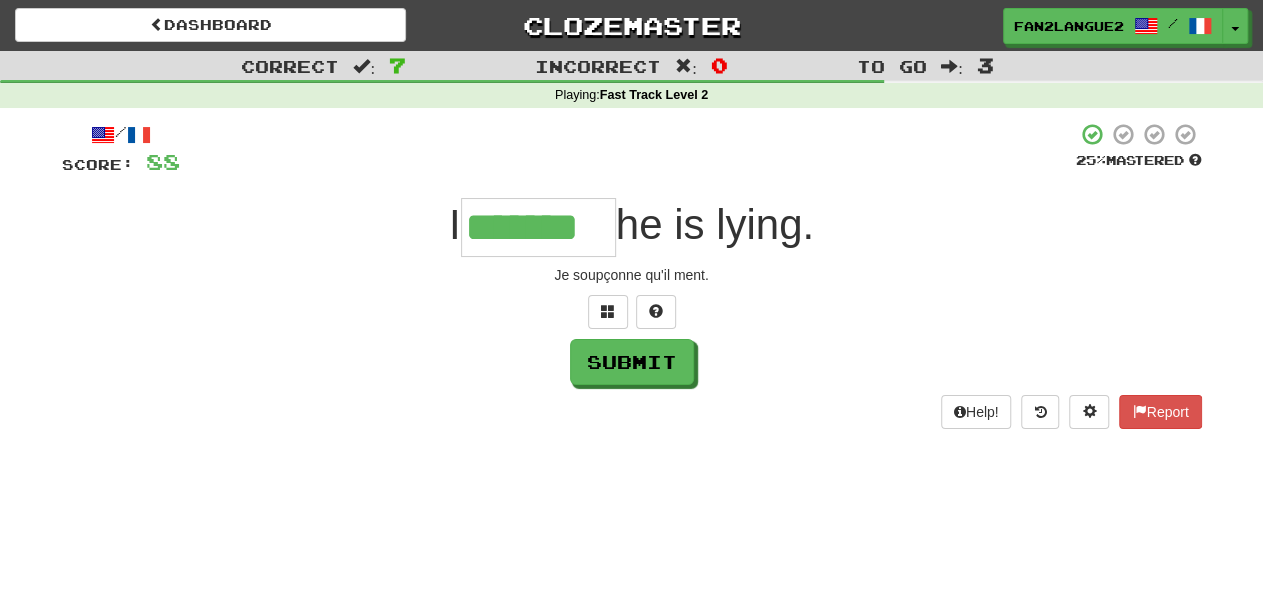 type on "*******" 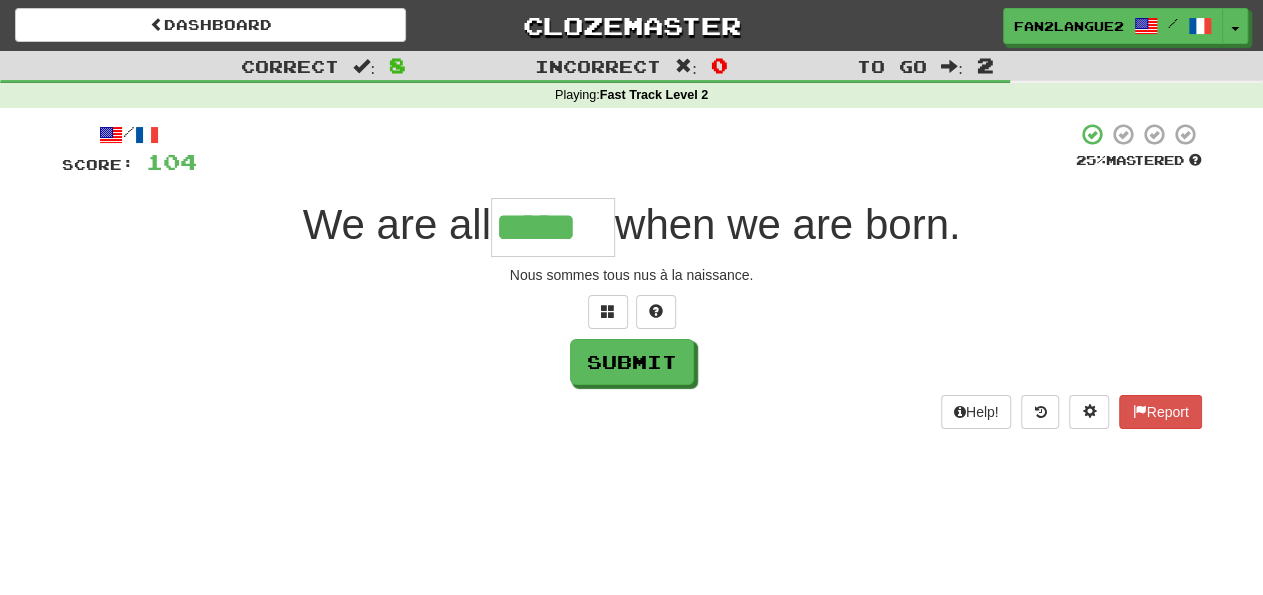 type on "*****" 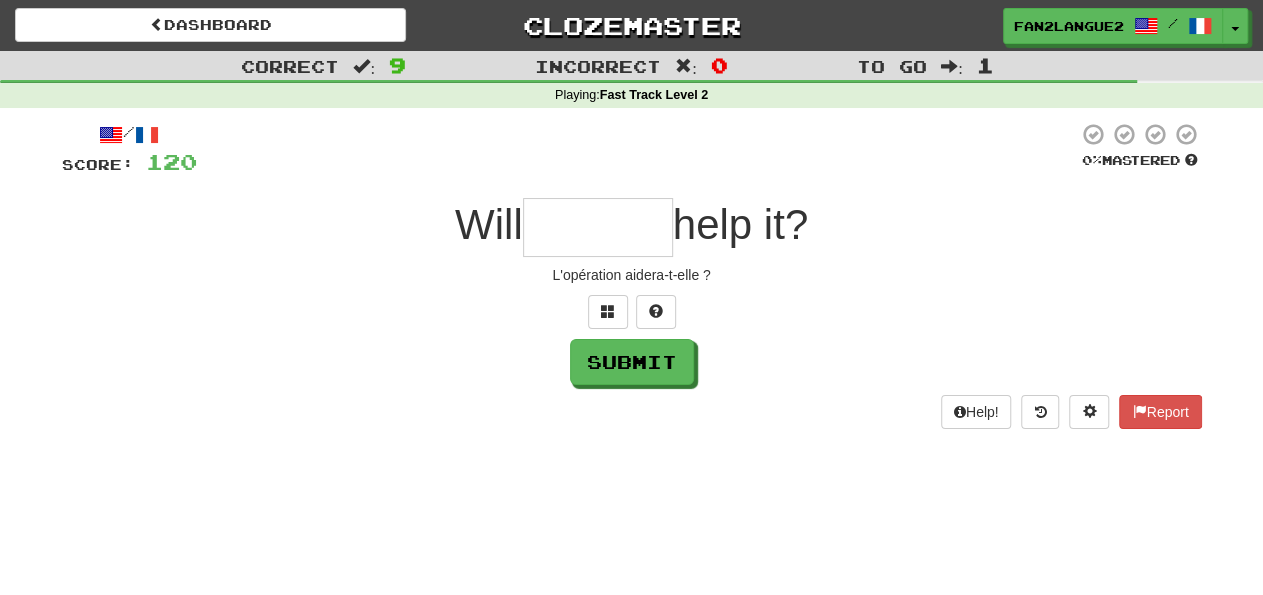 type on "*" 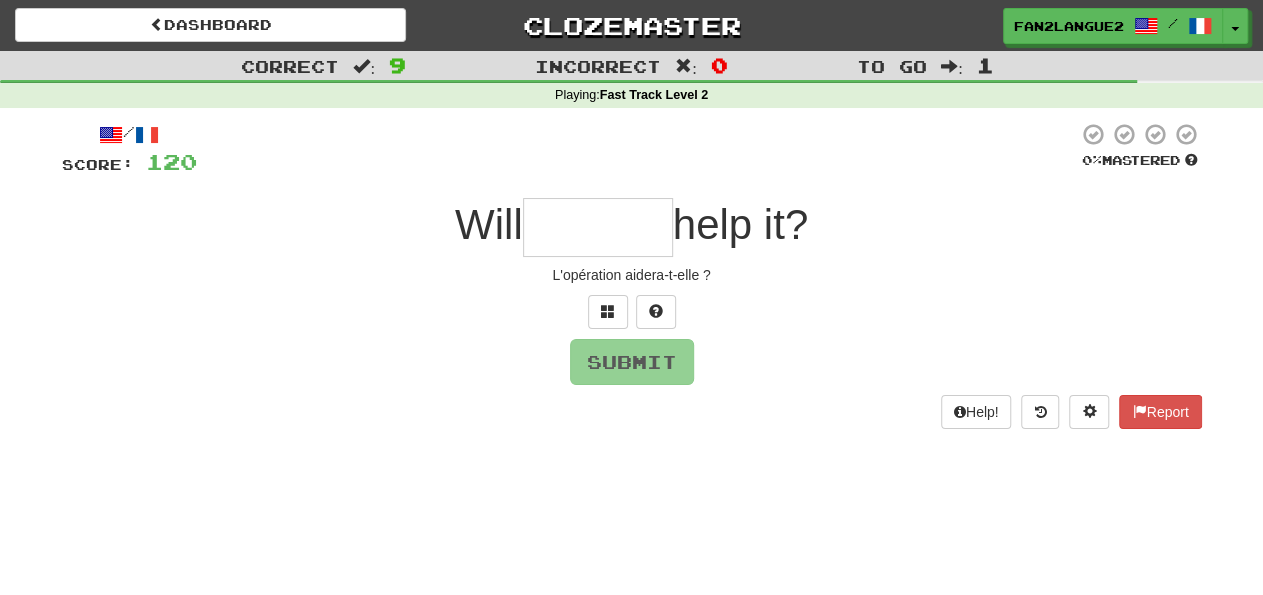 type on "*" 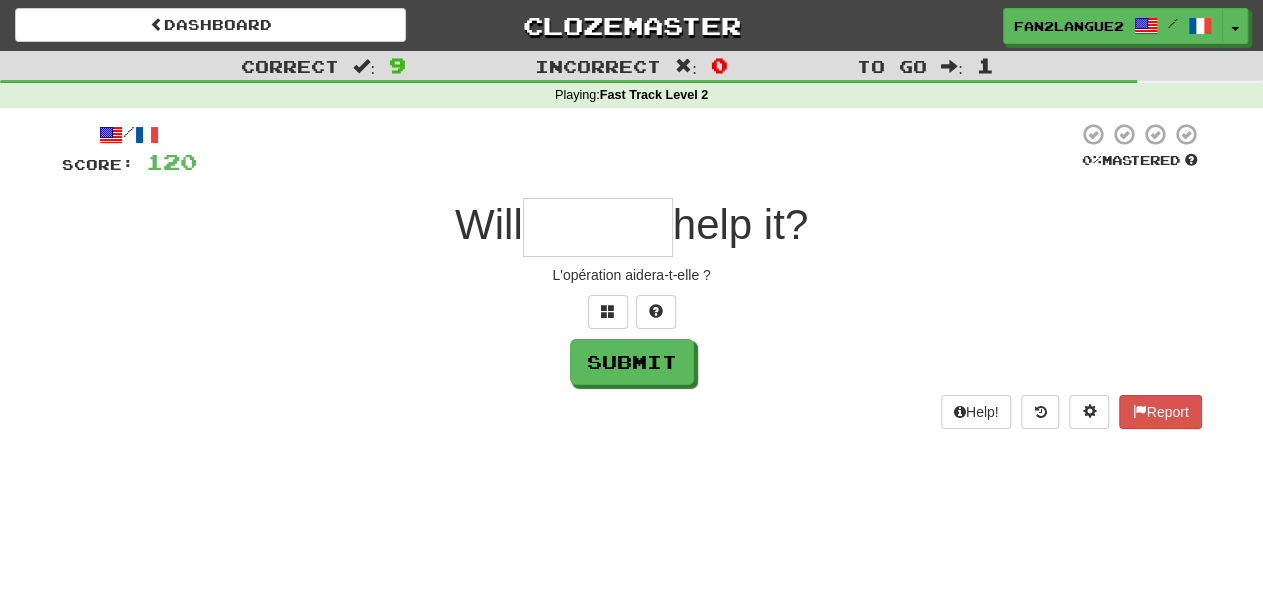 type on "*" 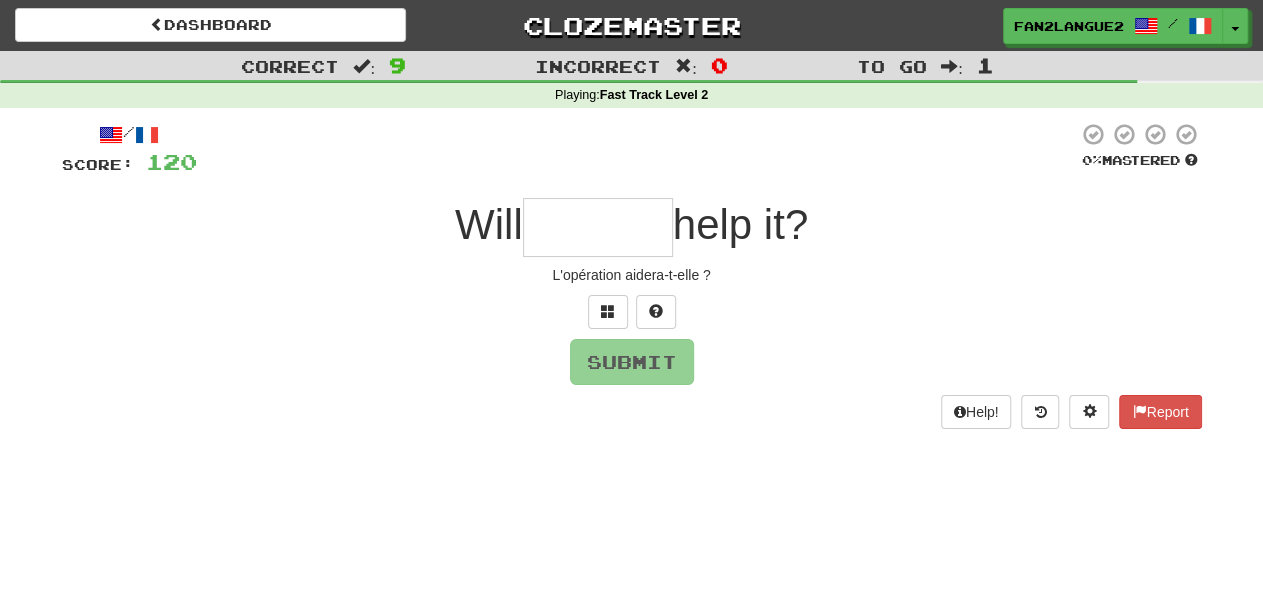 type on "*" 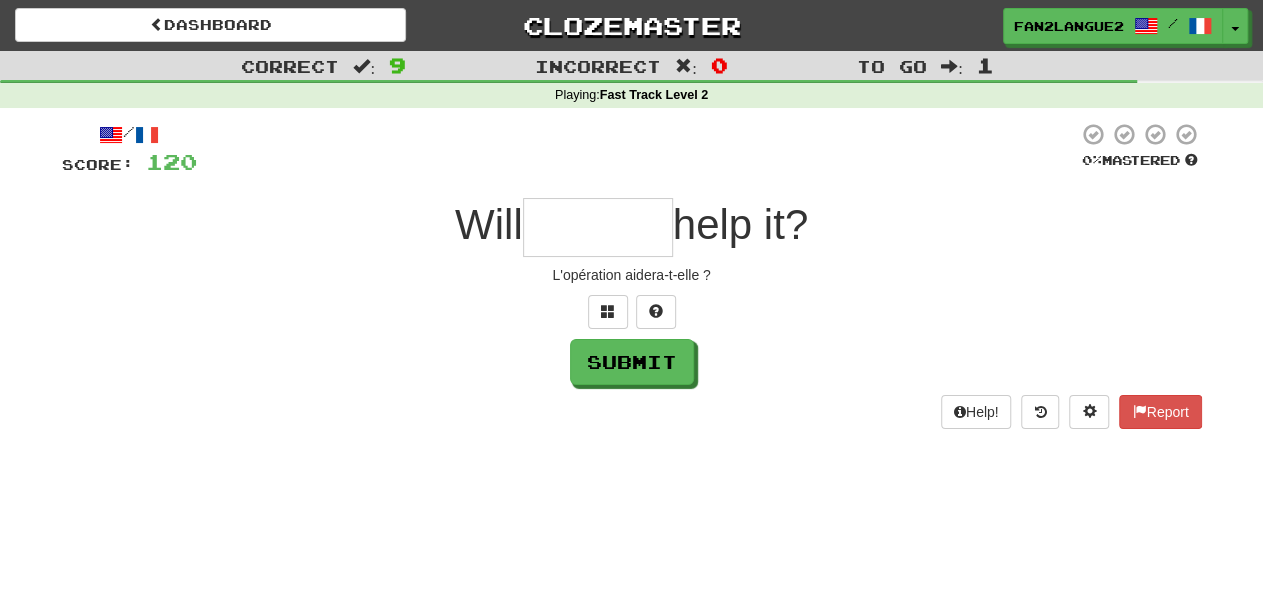 type on "*" 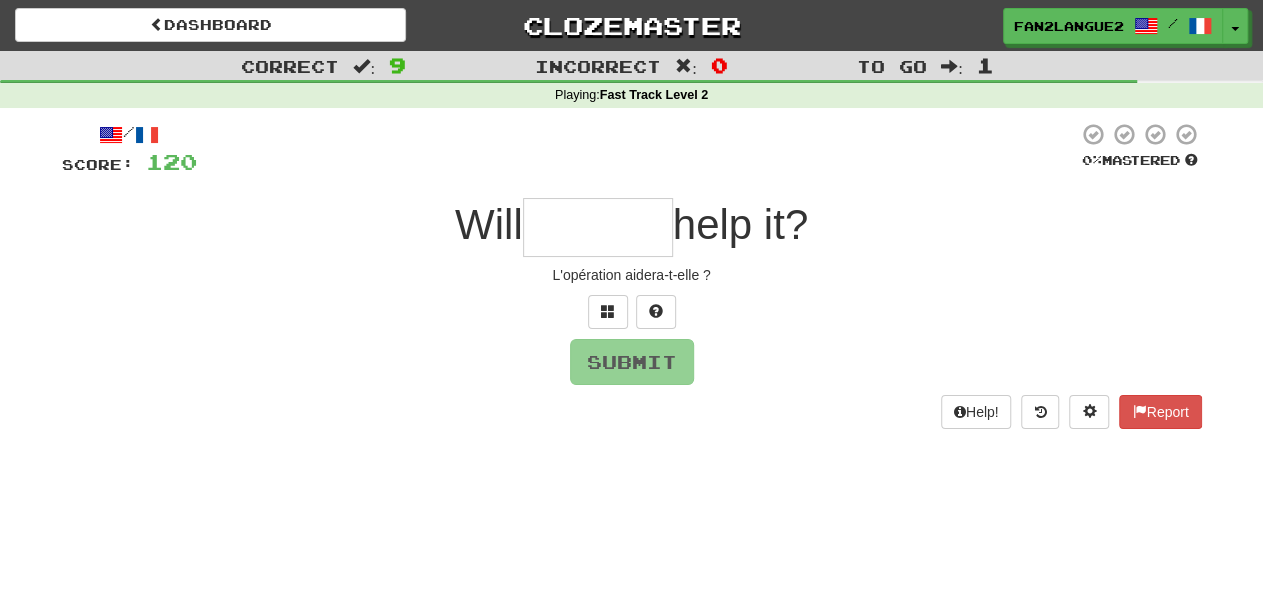 type on "*" 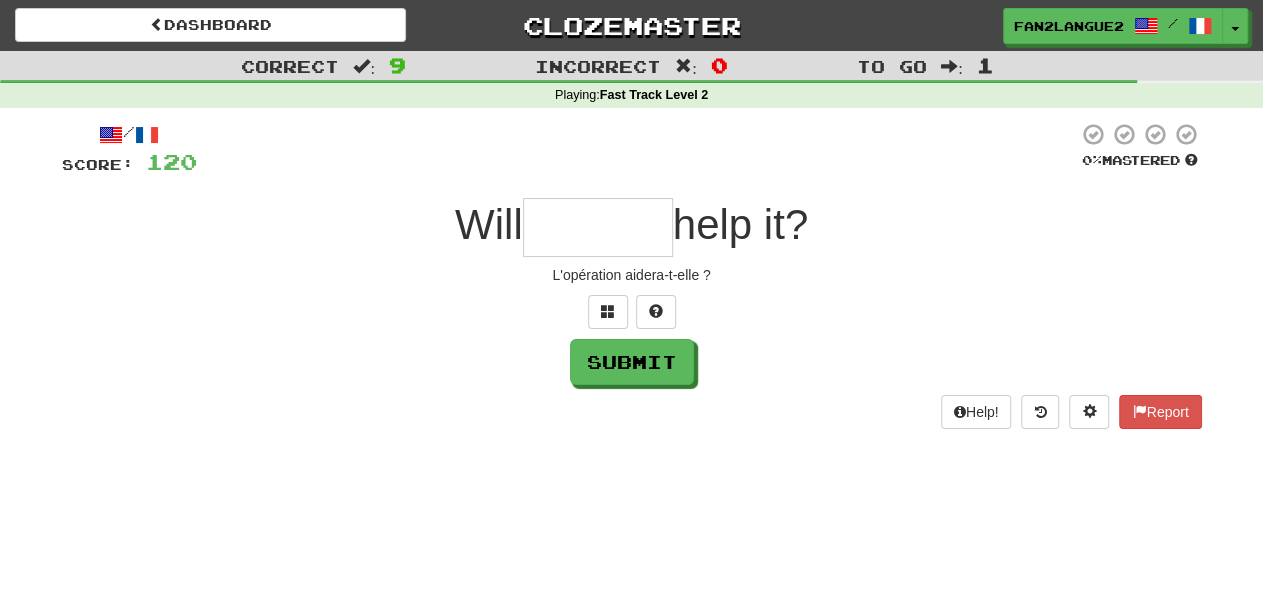 type on "*" 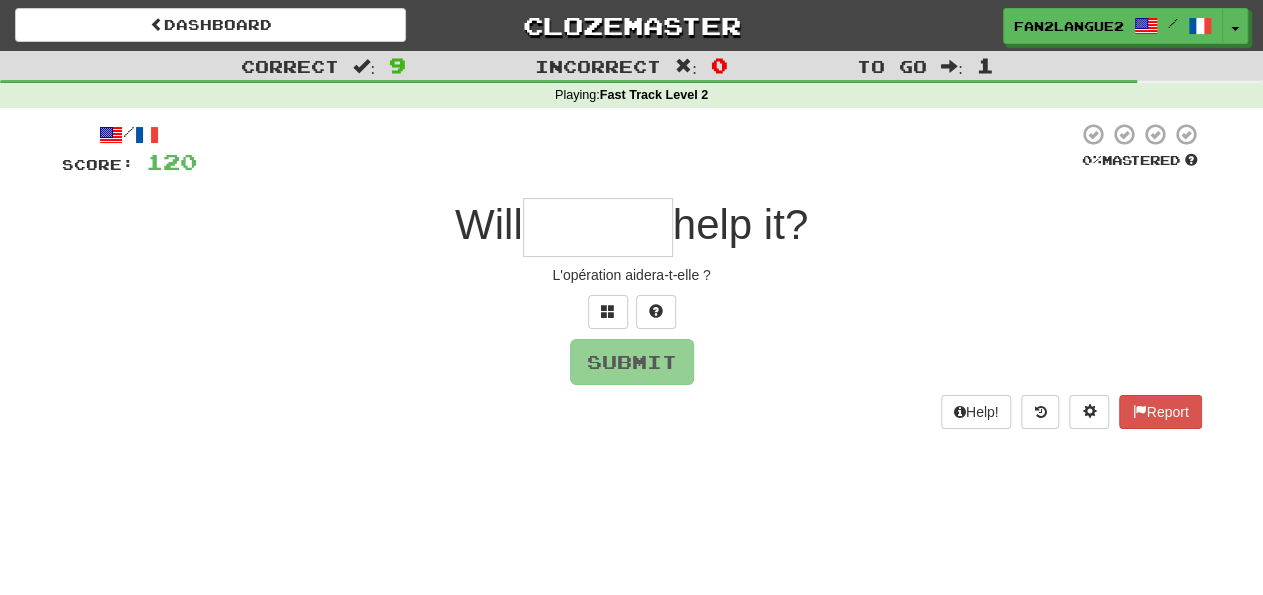 type on "*" 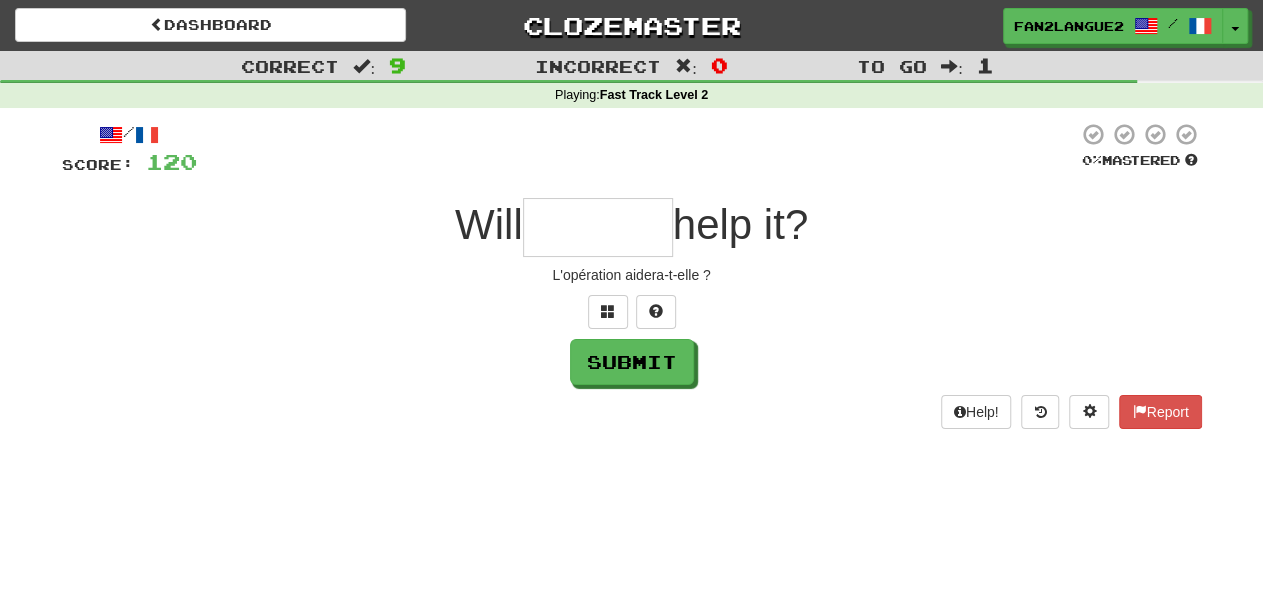 type on "*" 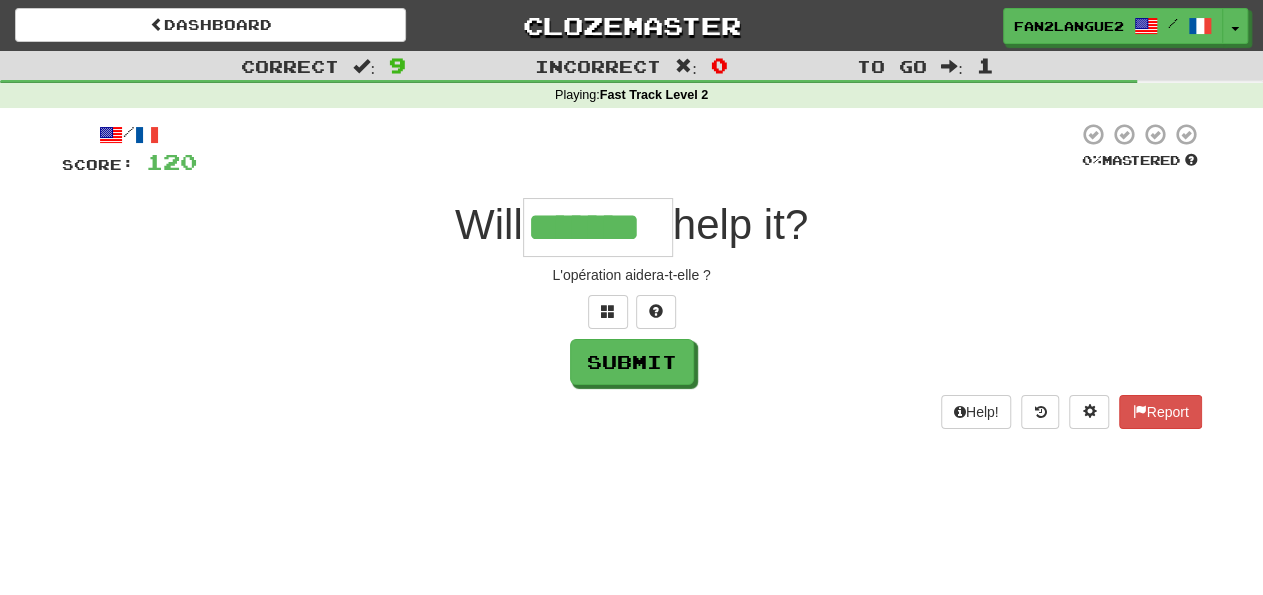 type on "*******" 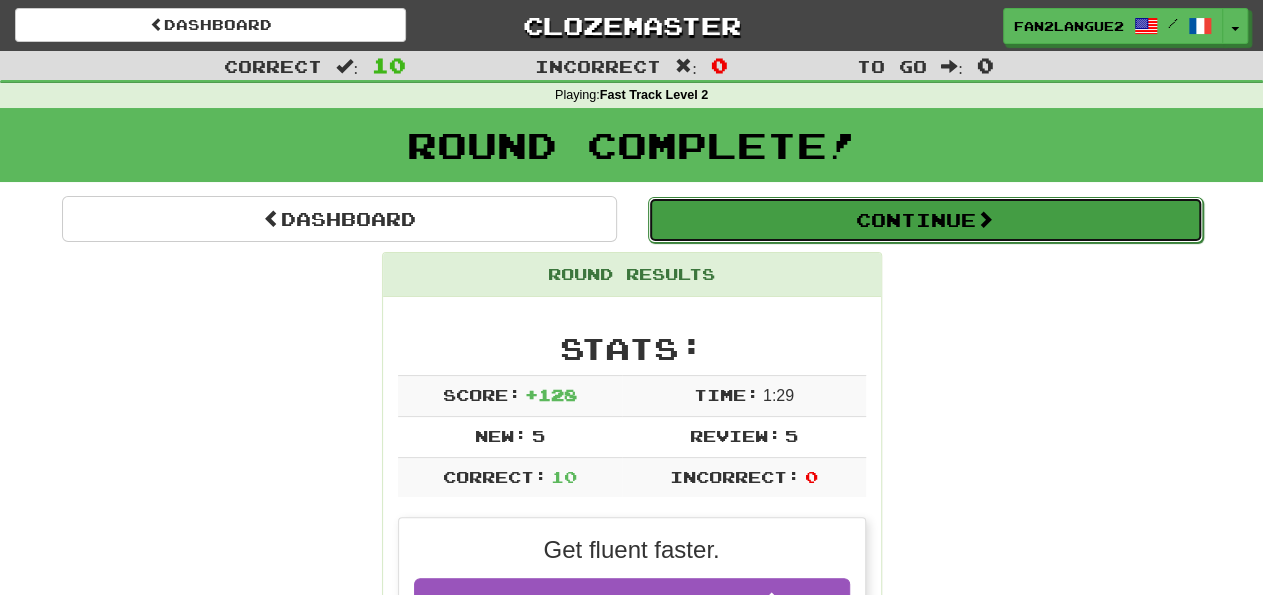 click on "Continue" at bounding box center (925, 220) 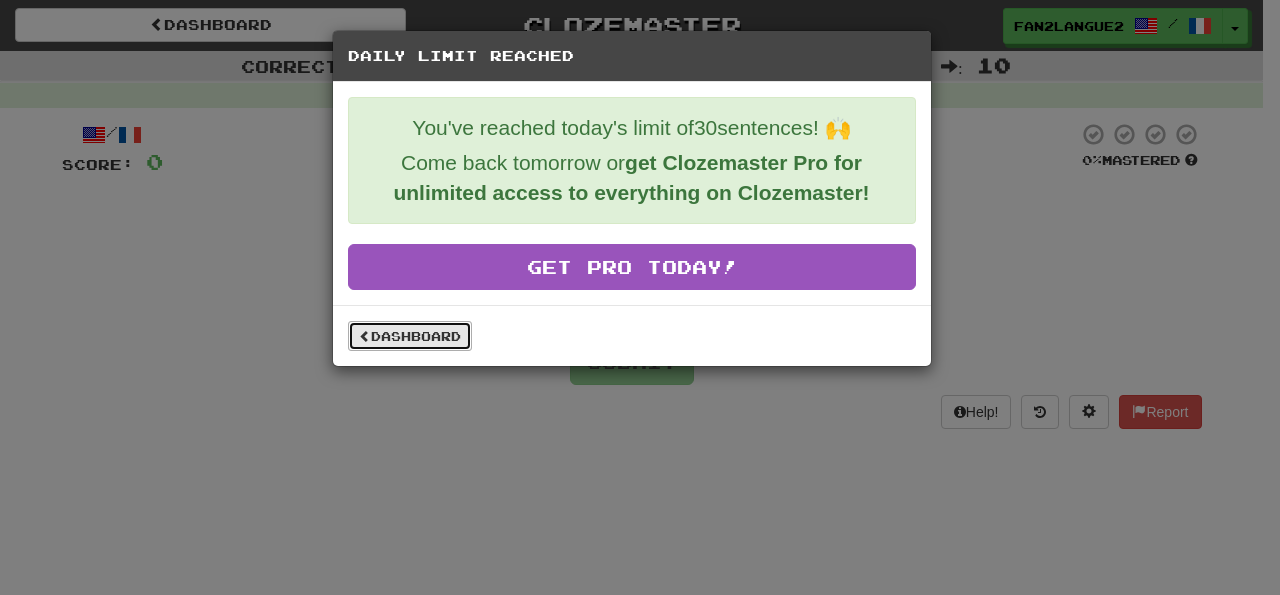 click on "Dashboard" at bounding box center [410, 336] 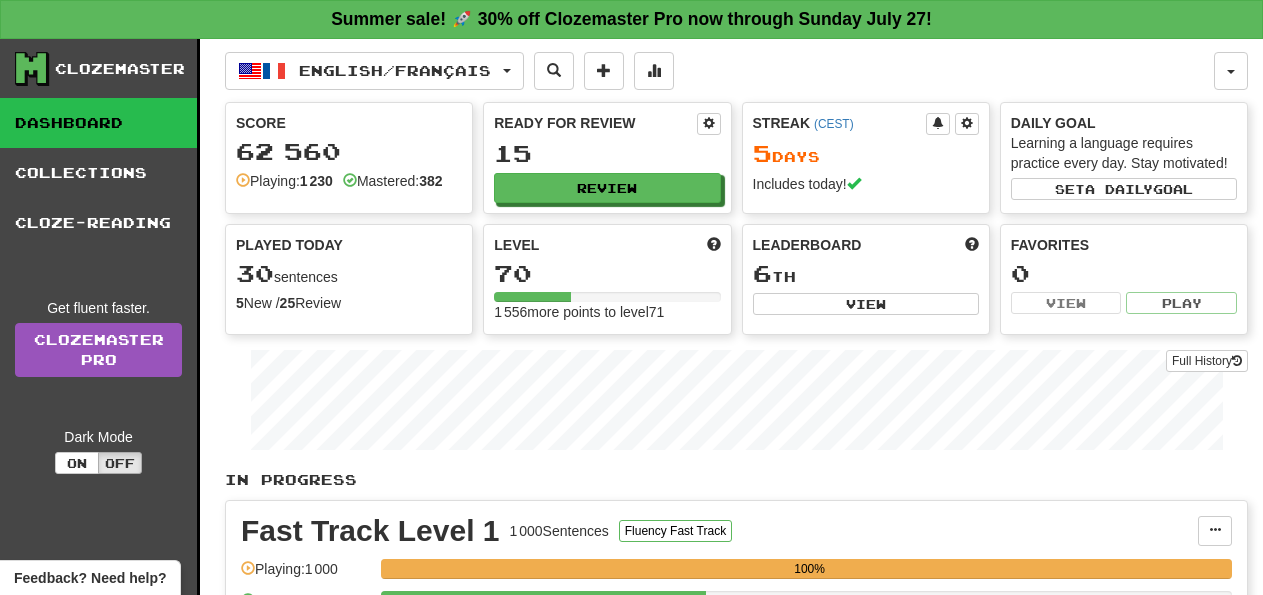 scroll, scrollTop: 0, scrollLeft: 0, axis: both 